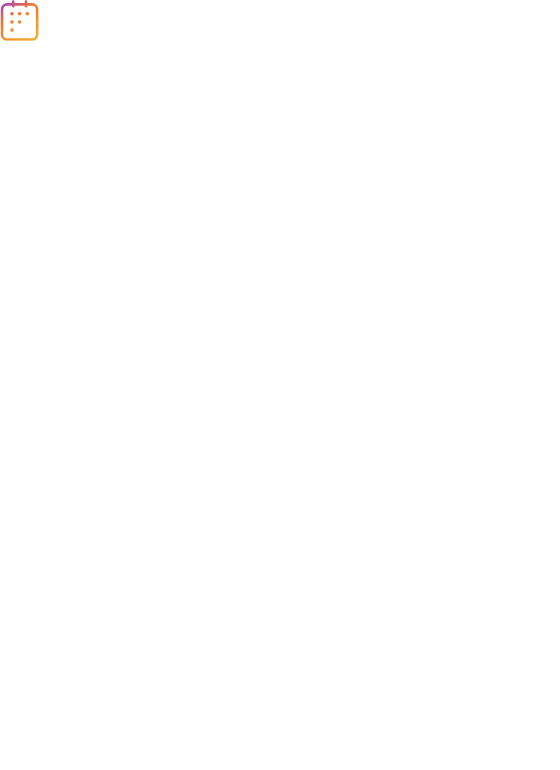 scroll, scrollTop: 0, scrollLeft: 0, axis: both 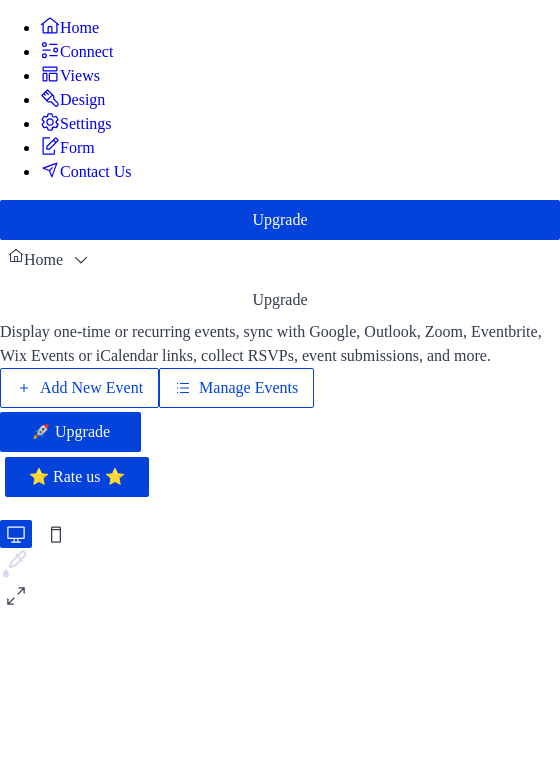 click on "Add New Event" at bounding box center [91, 388] 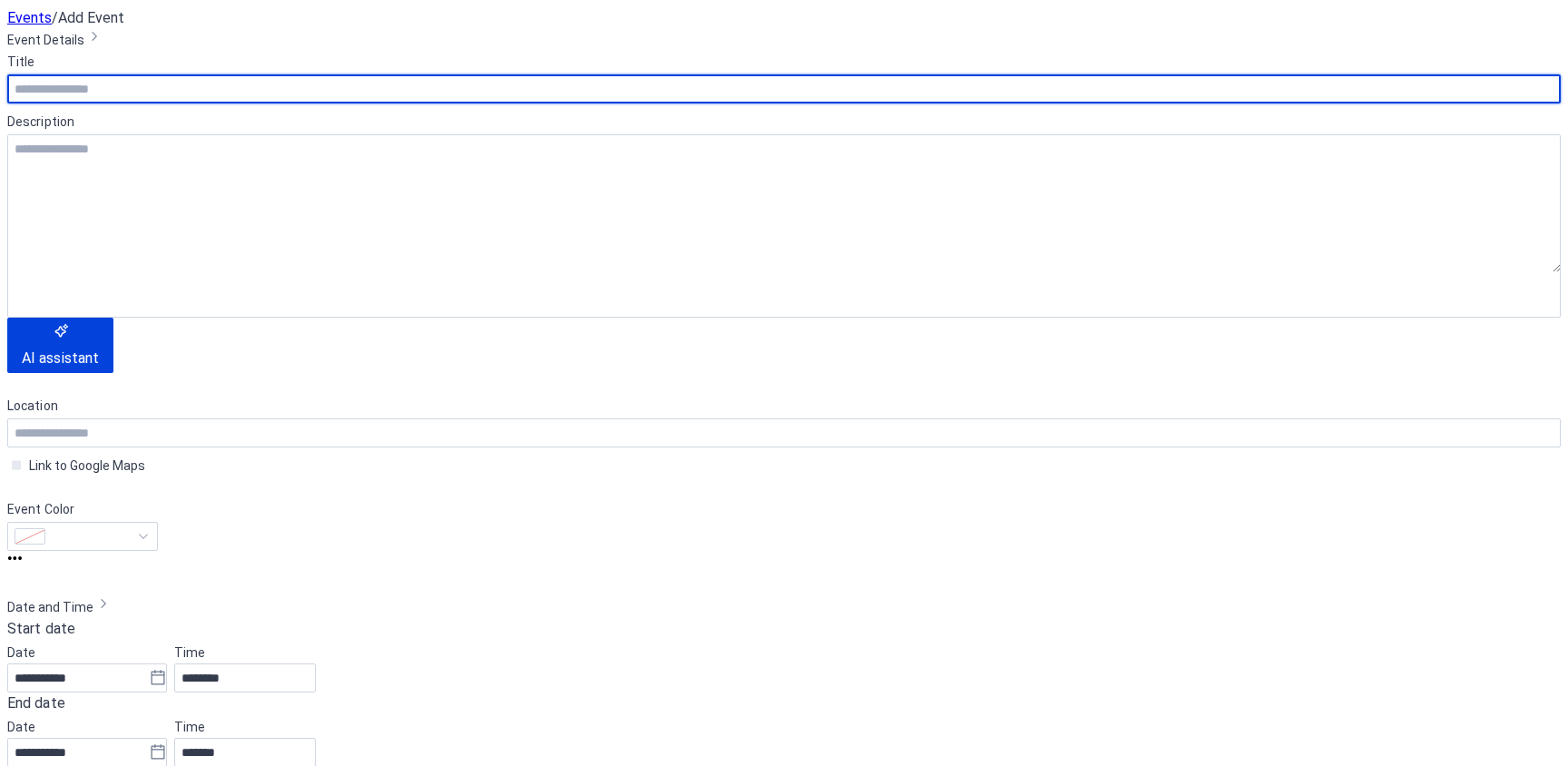 scroll, scrollTop: 0, scrollLeft: 0, axis: both 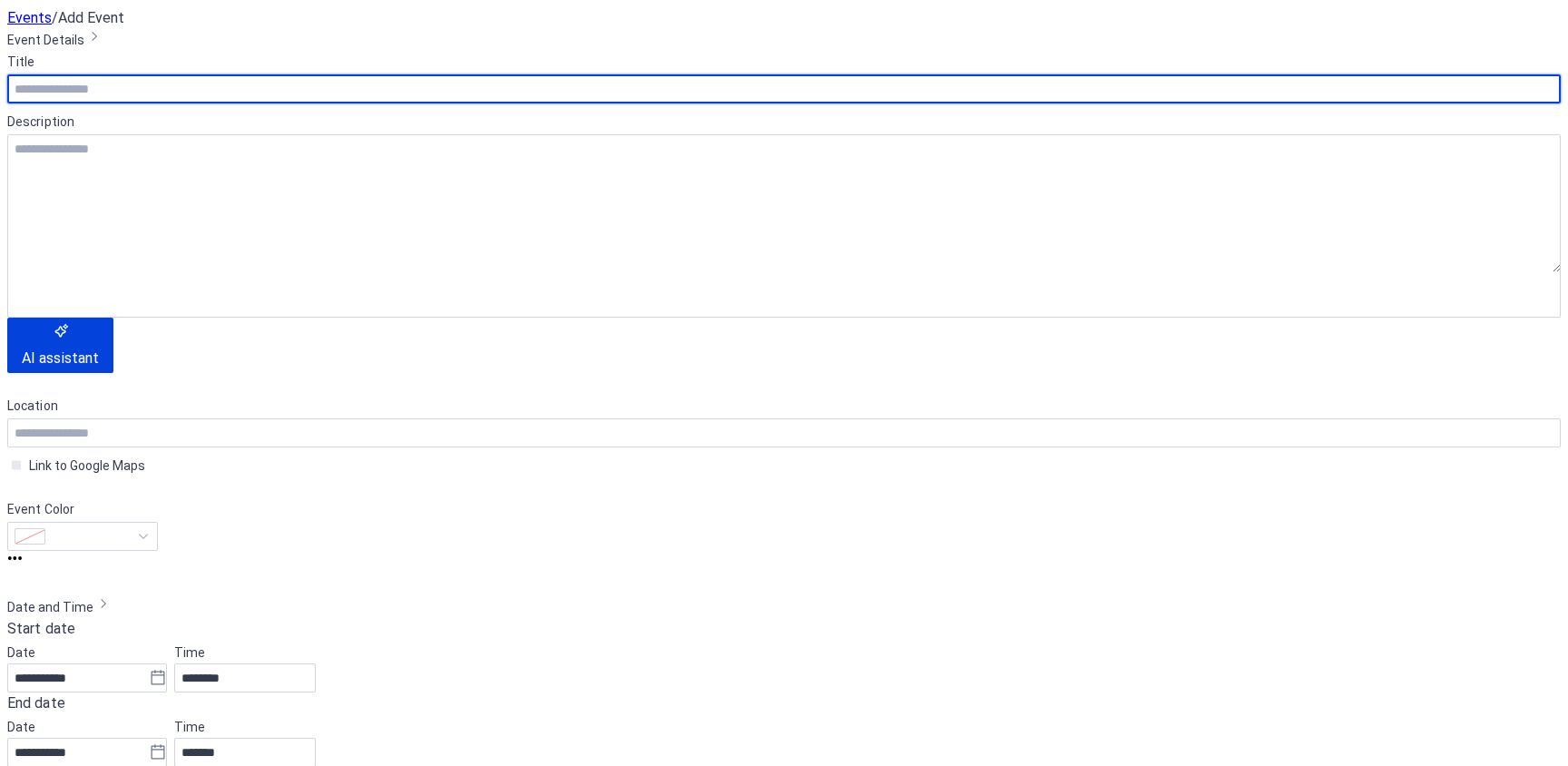 click at bounding box center (784, 89) 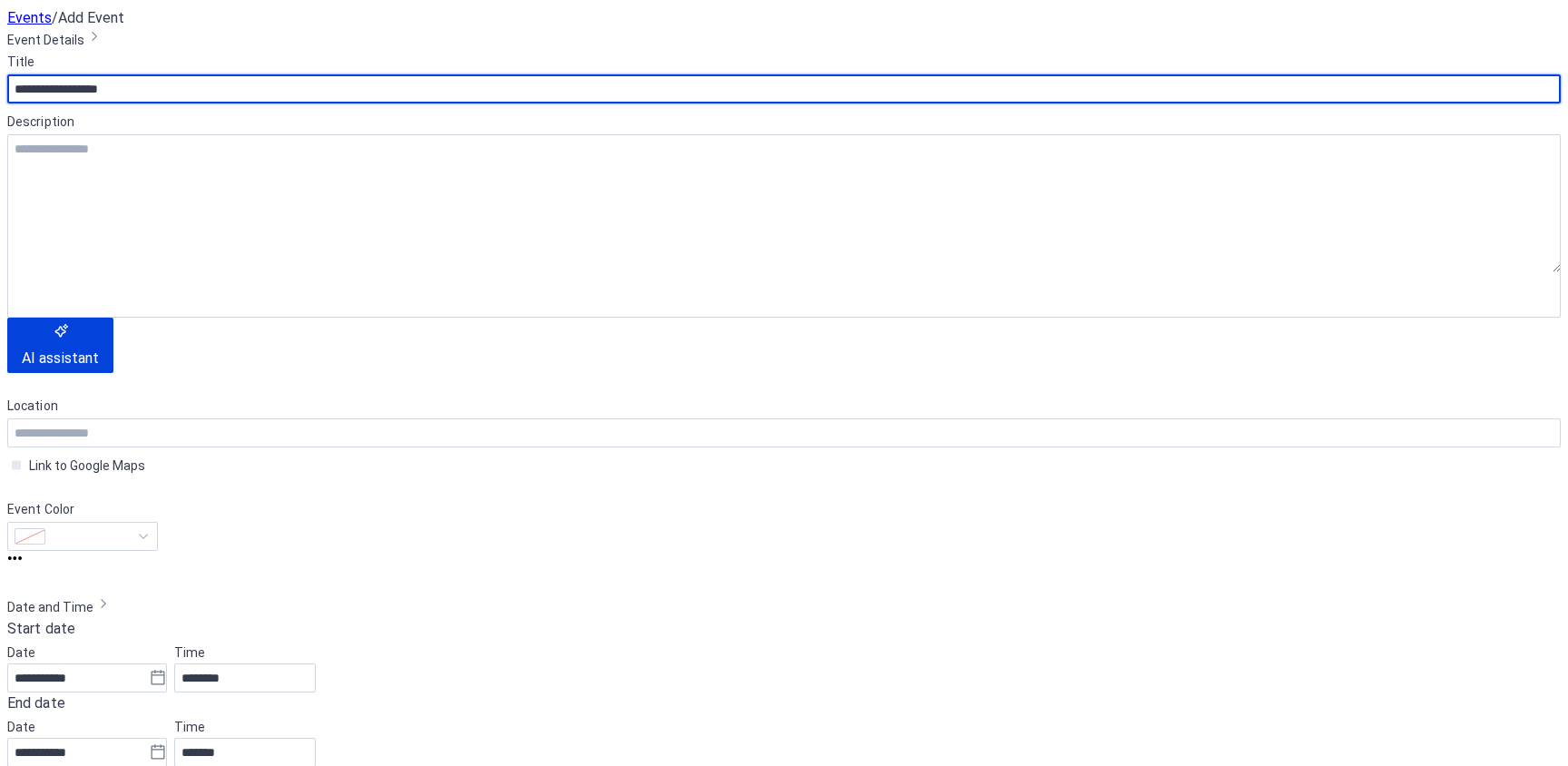 type on "**********" 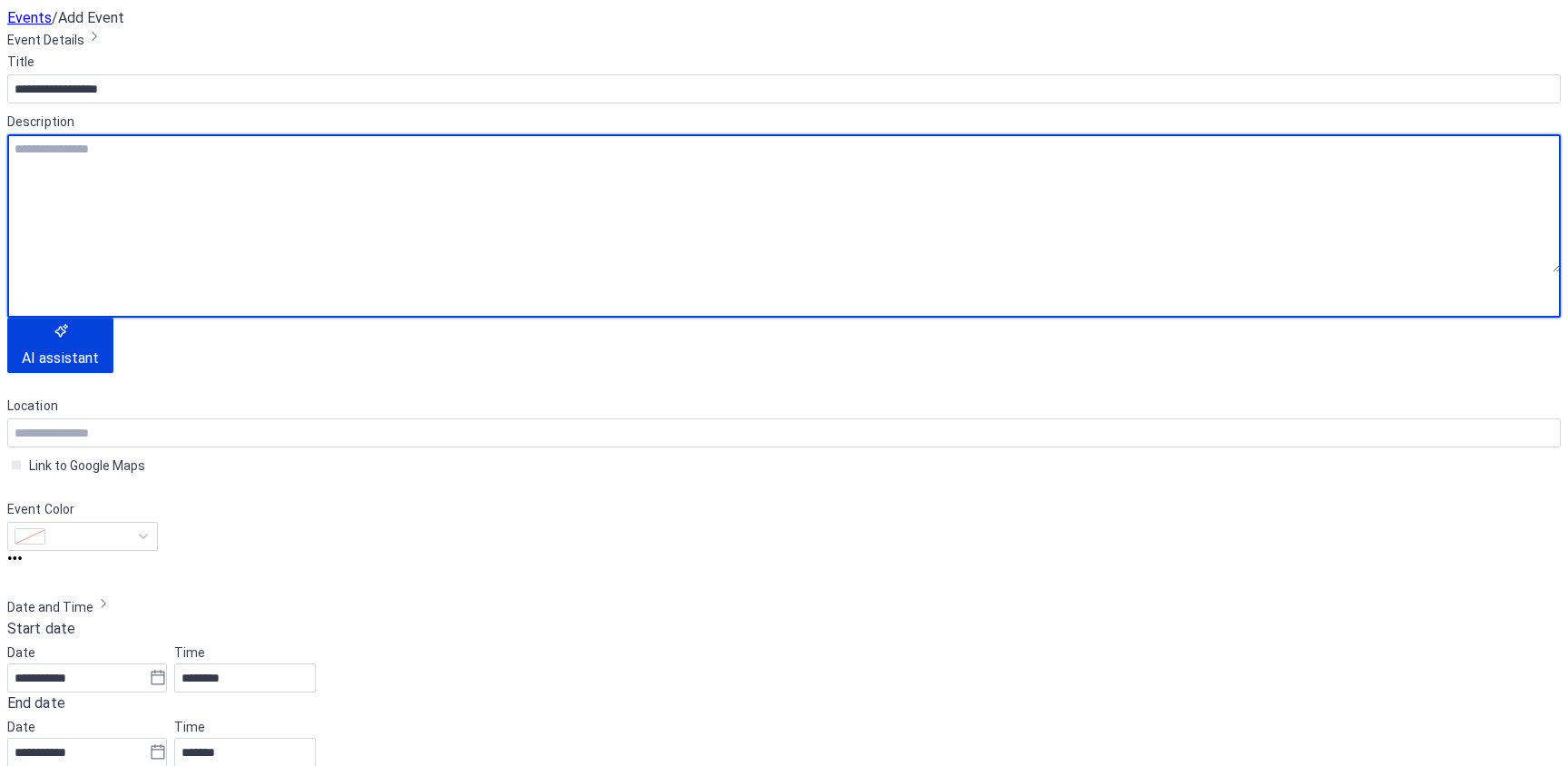 click at bounding box center [784, 203] 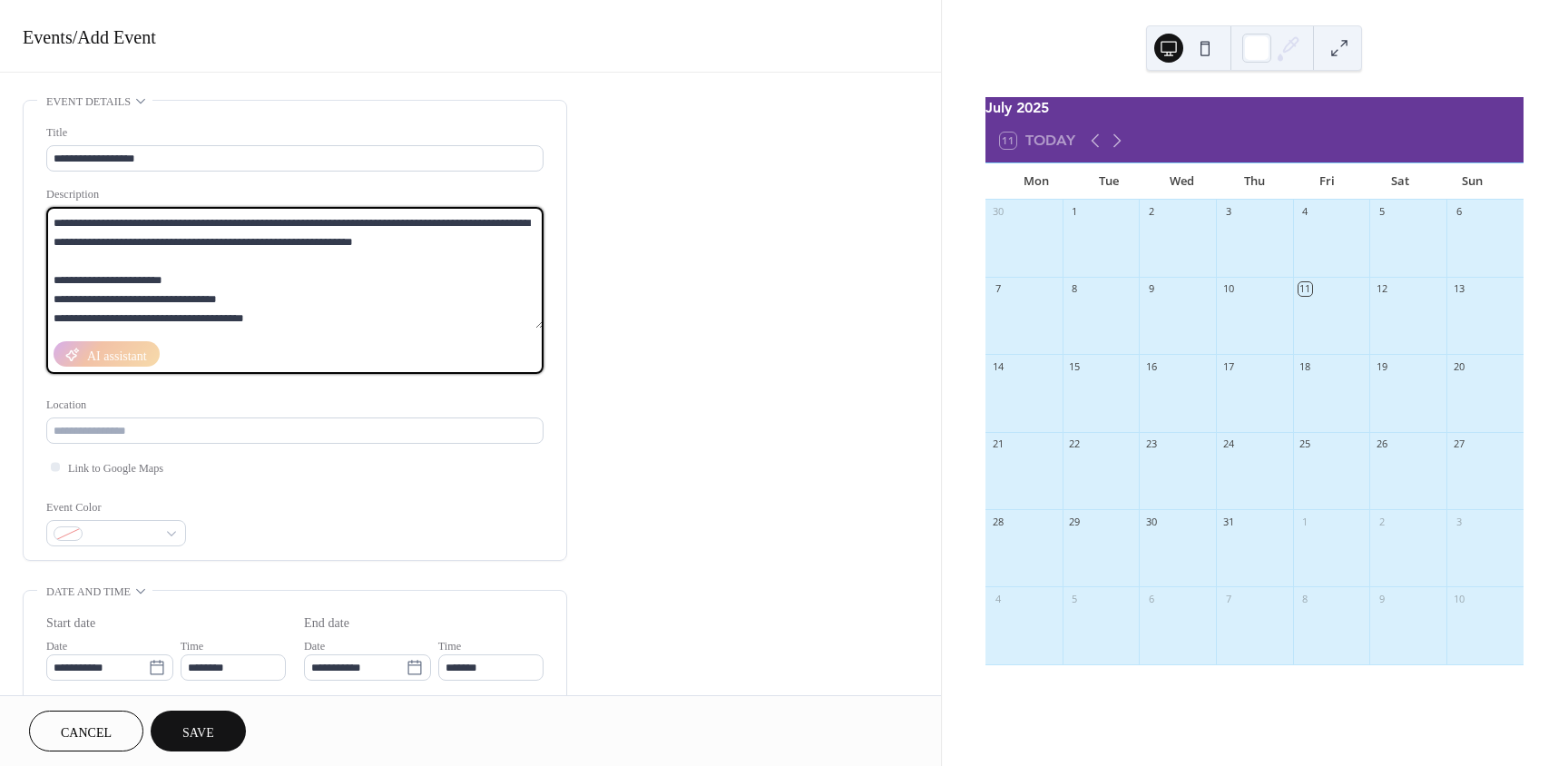 scroll, scrollTop: 0, scrollLeft: 0, axis: both 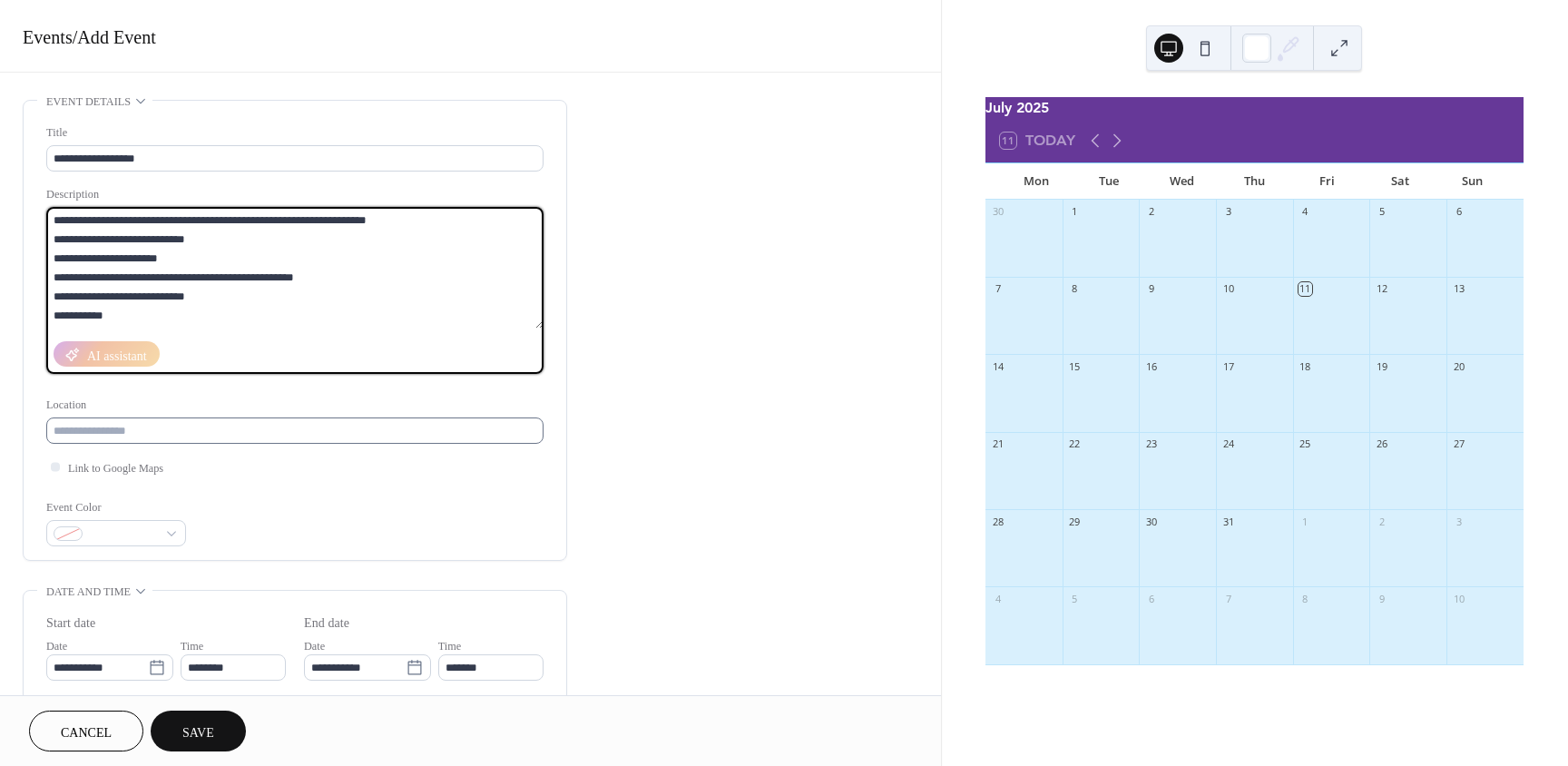 type on "**********" 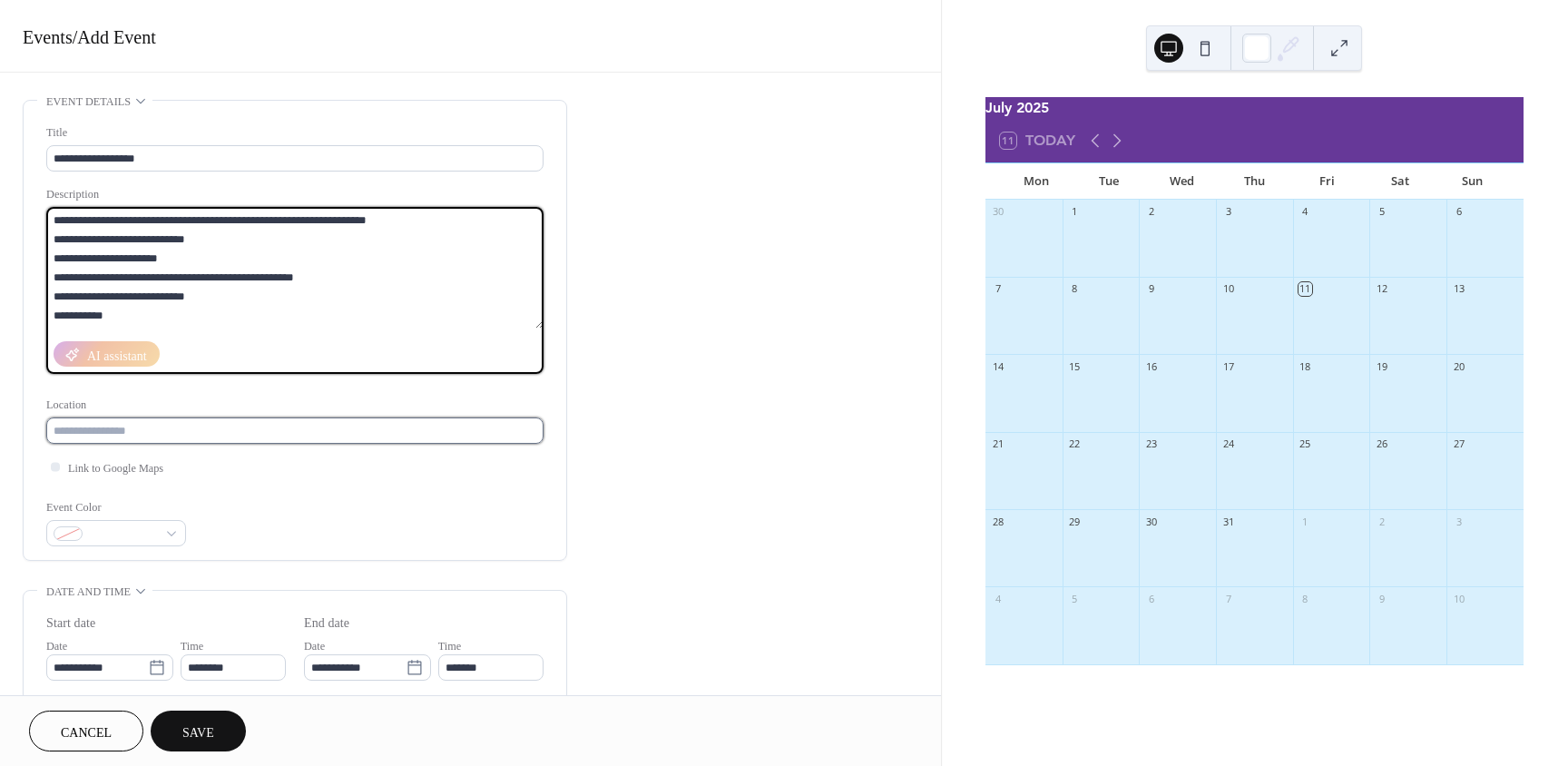click at bounding box center [295, 430] 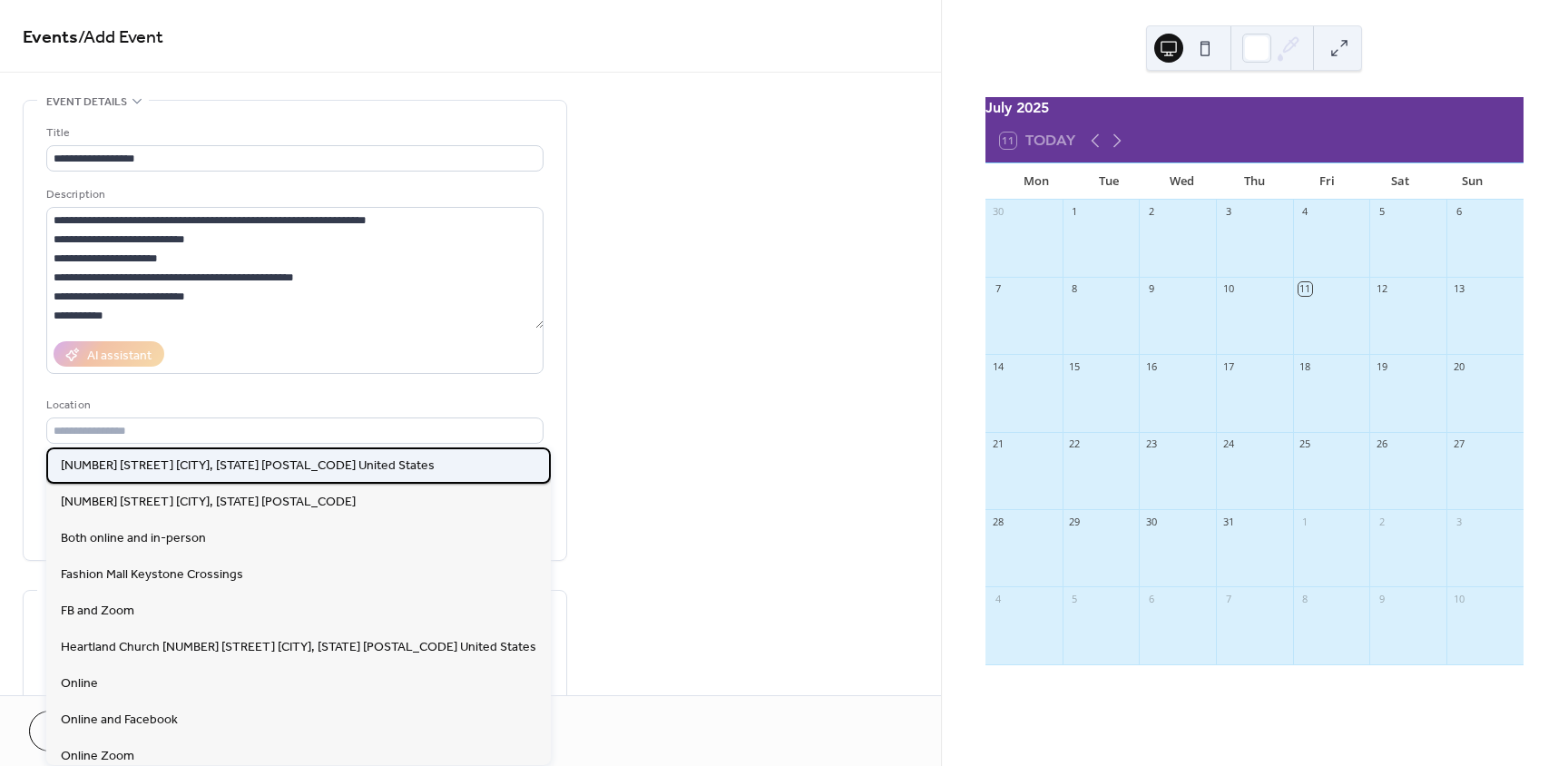 click on "3755 N. Washington Blvd Indianapolis, IN 46205 United States" at bounding box center [248, 466] 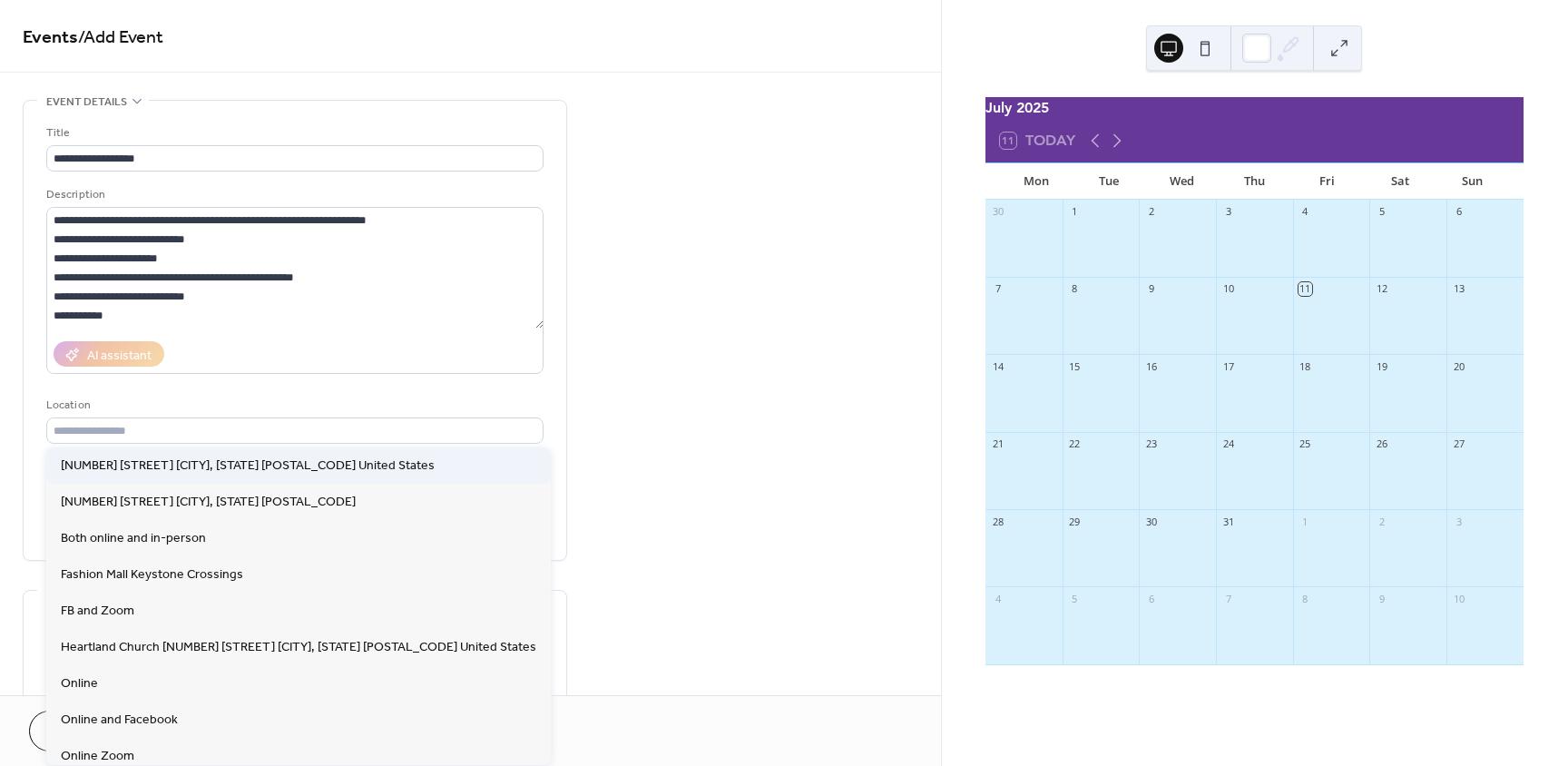 type on "**********" 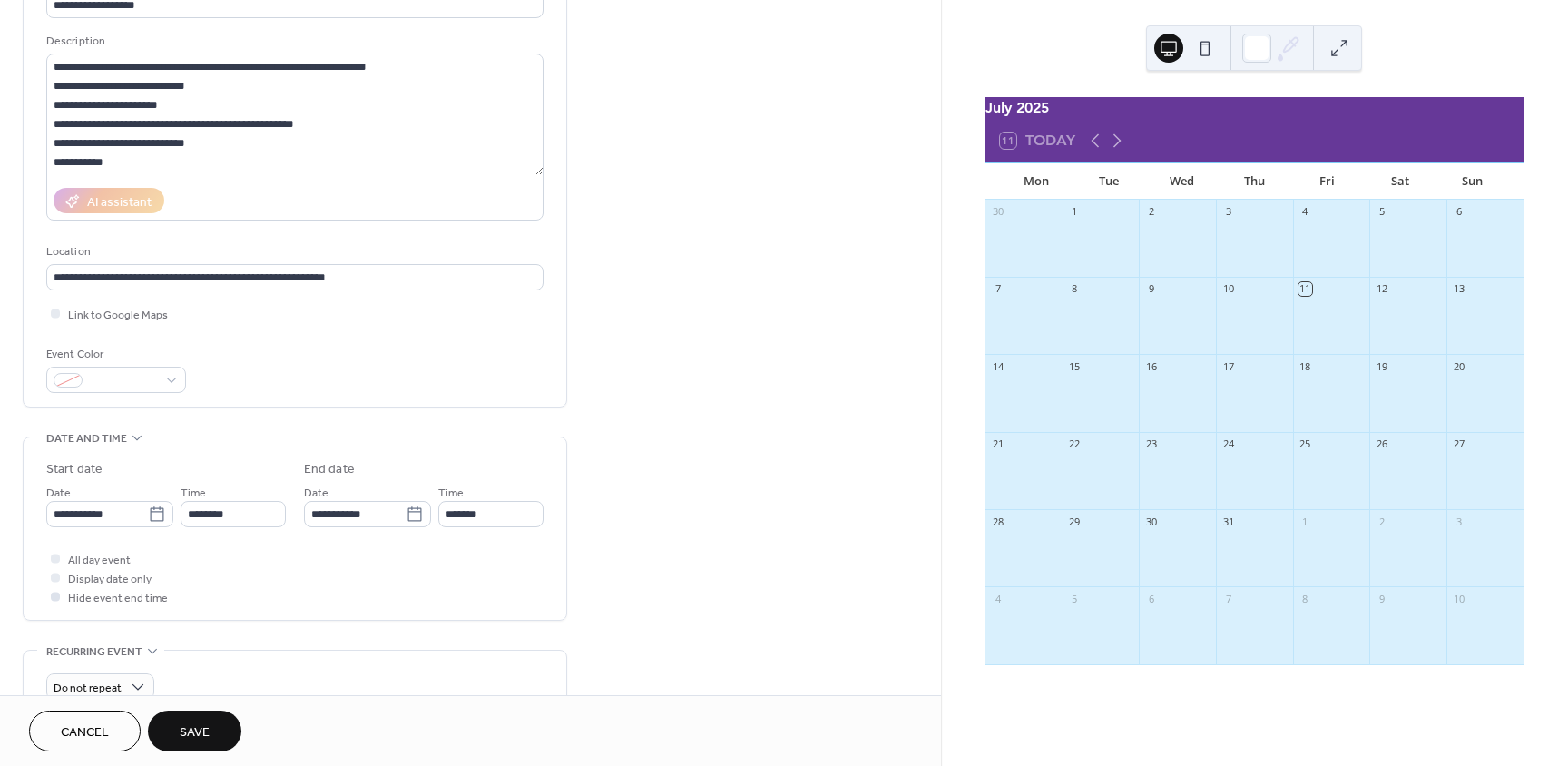 scroll, scrollTop: 182, scrollLeft: 0, axis: vertical 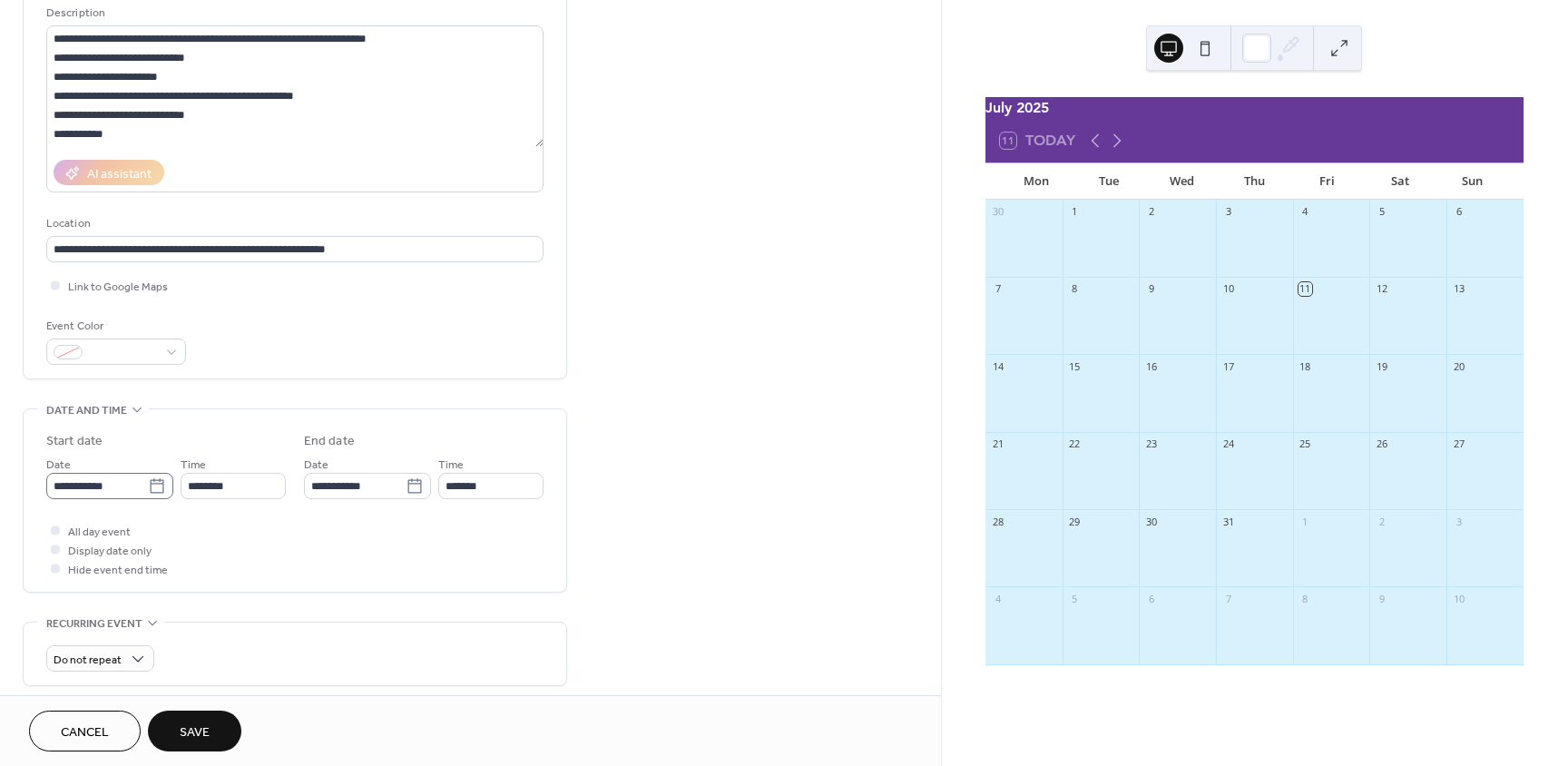 click 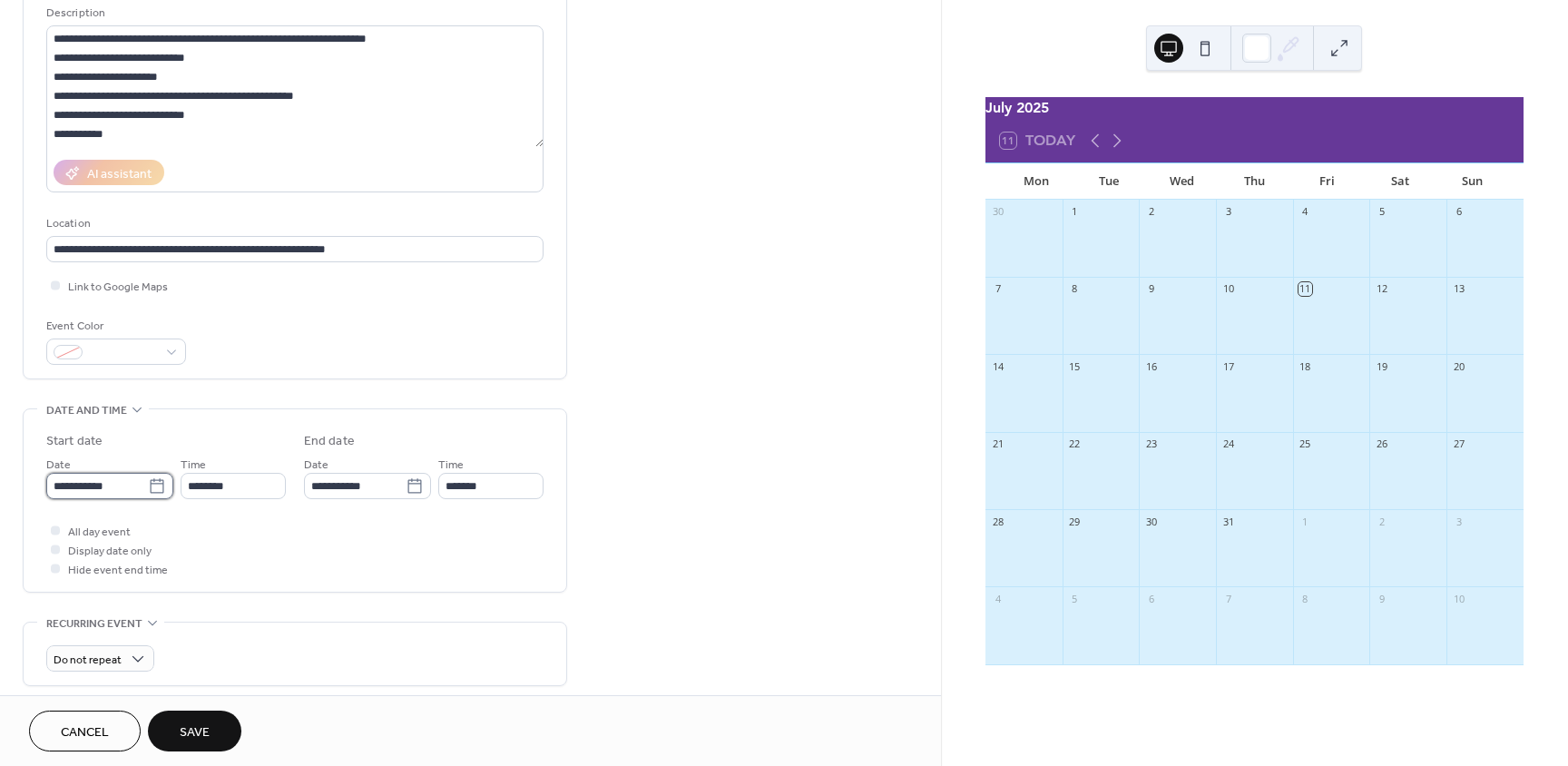 click on "**********" at bounding box center (97, 486) 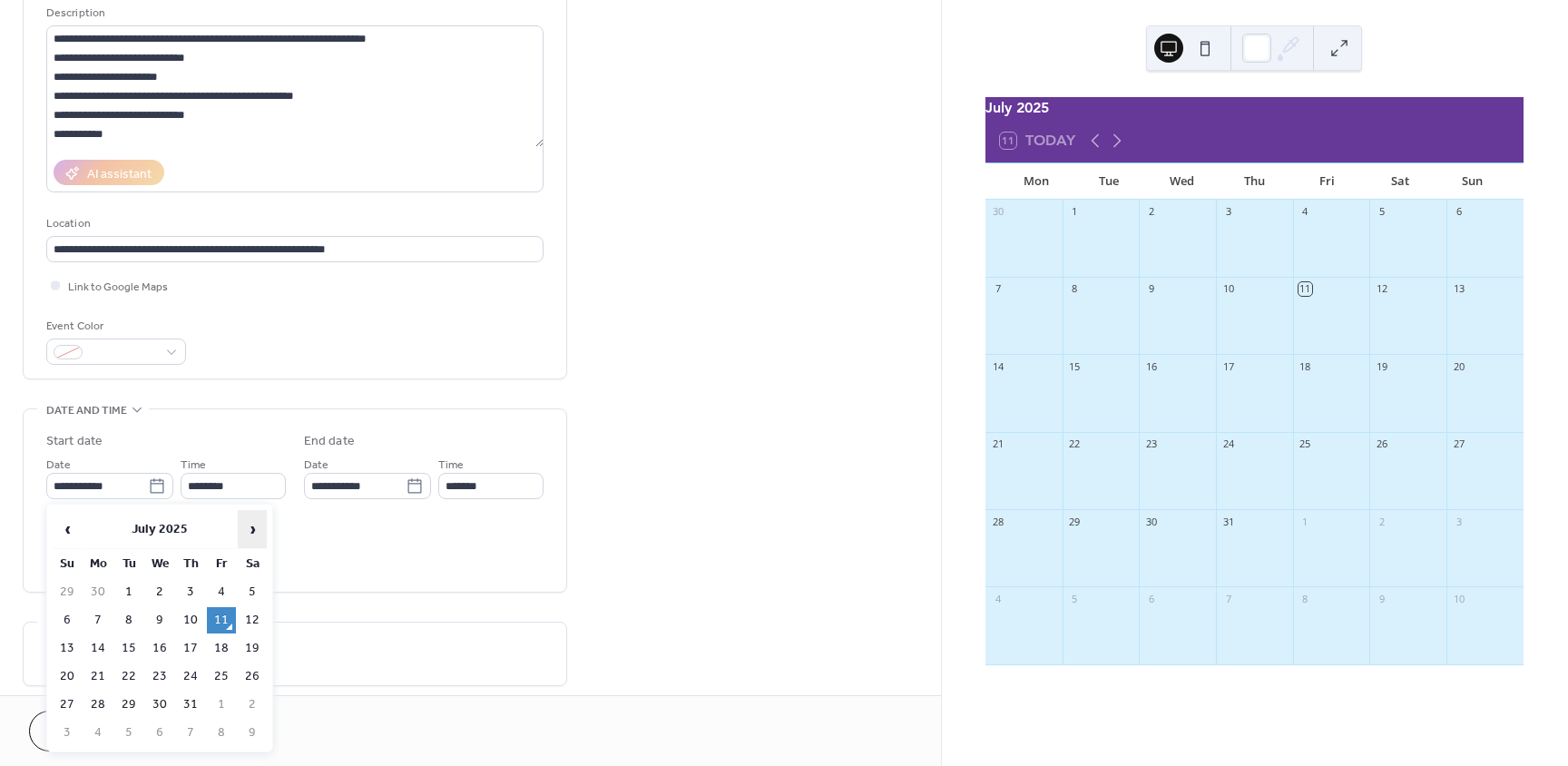 click on "›" at bounding box center [252, 529] 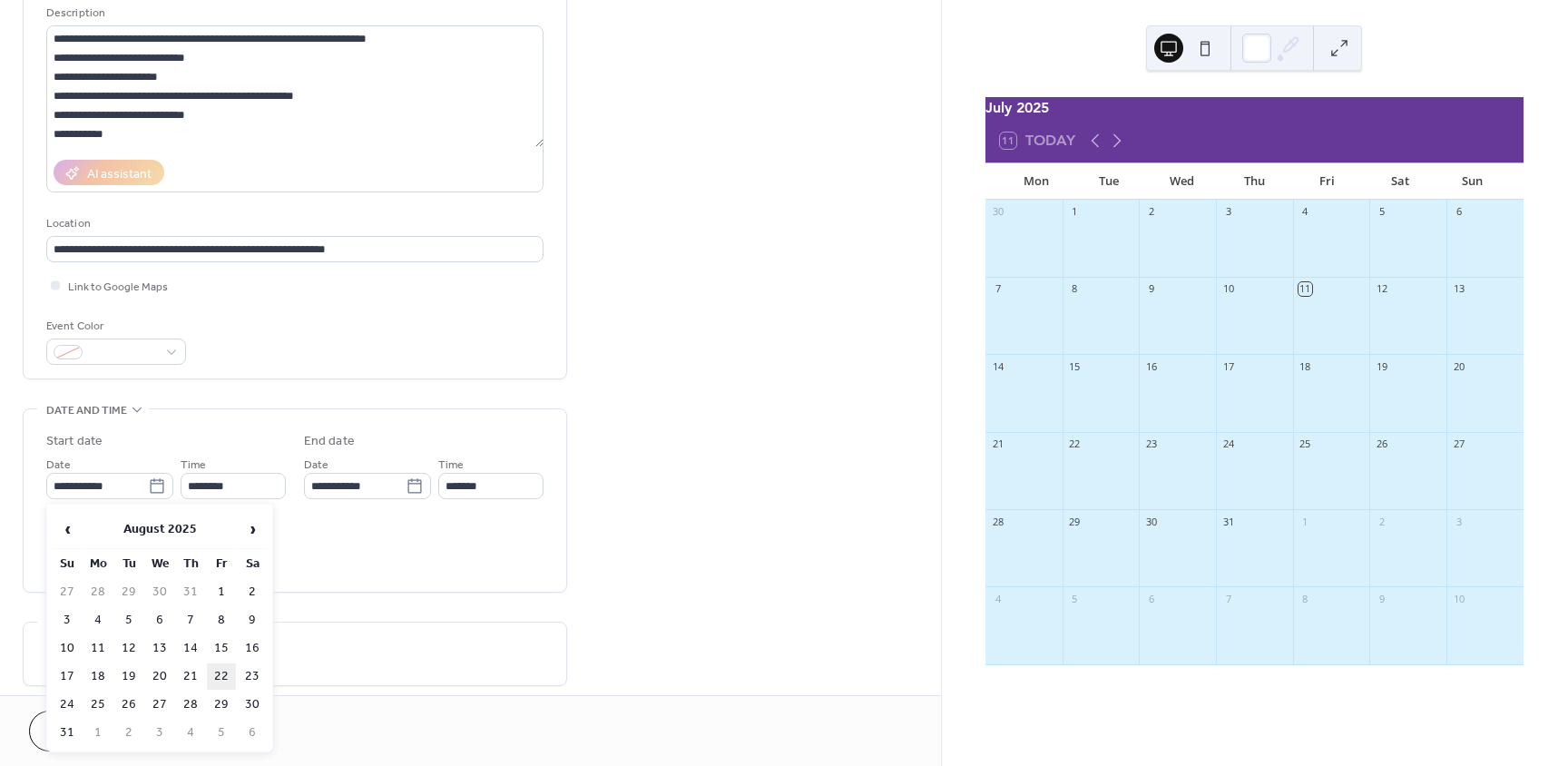 click on "22" at bounding box center (221, 676) 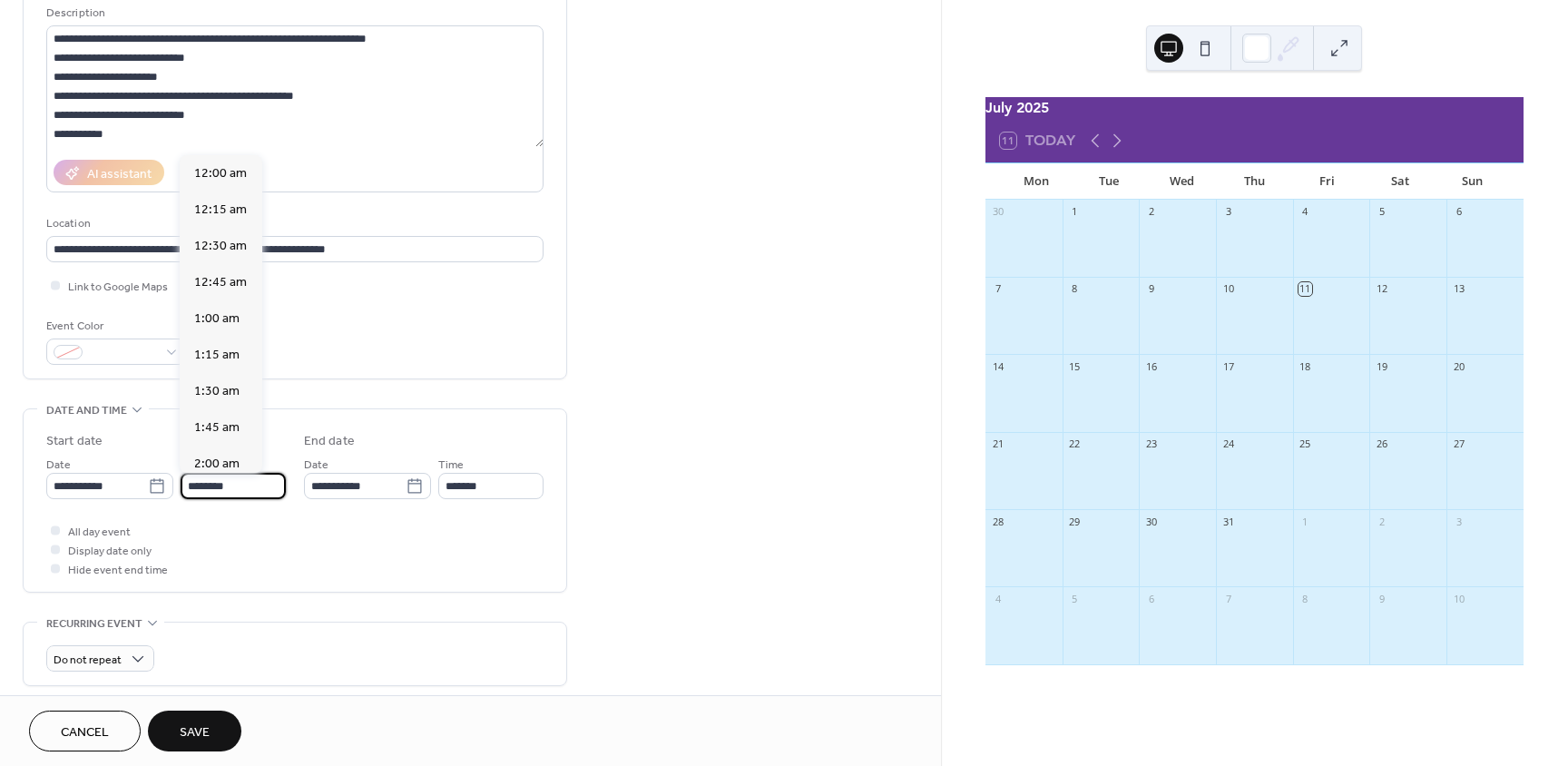 click on "********" at bounding box center (233, 486) 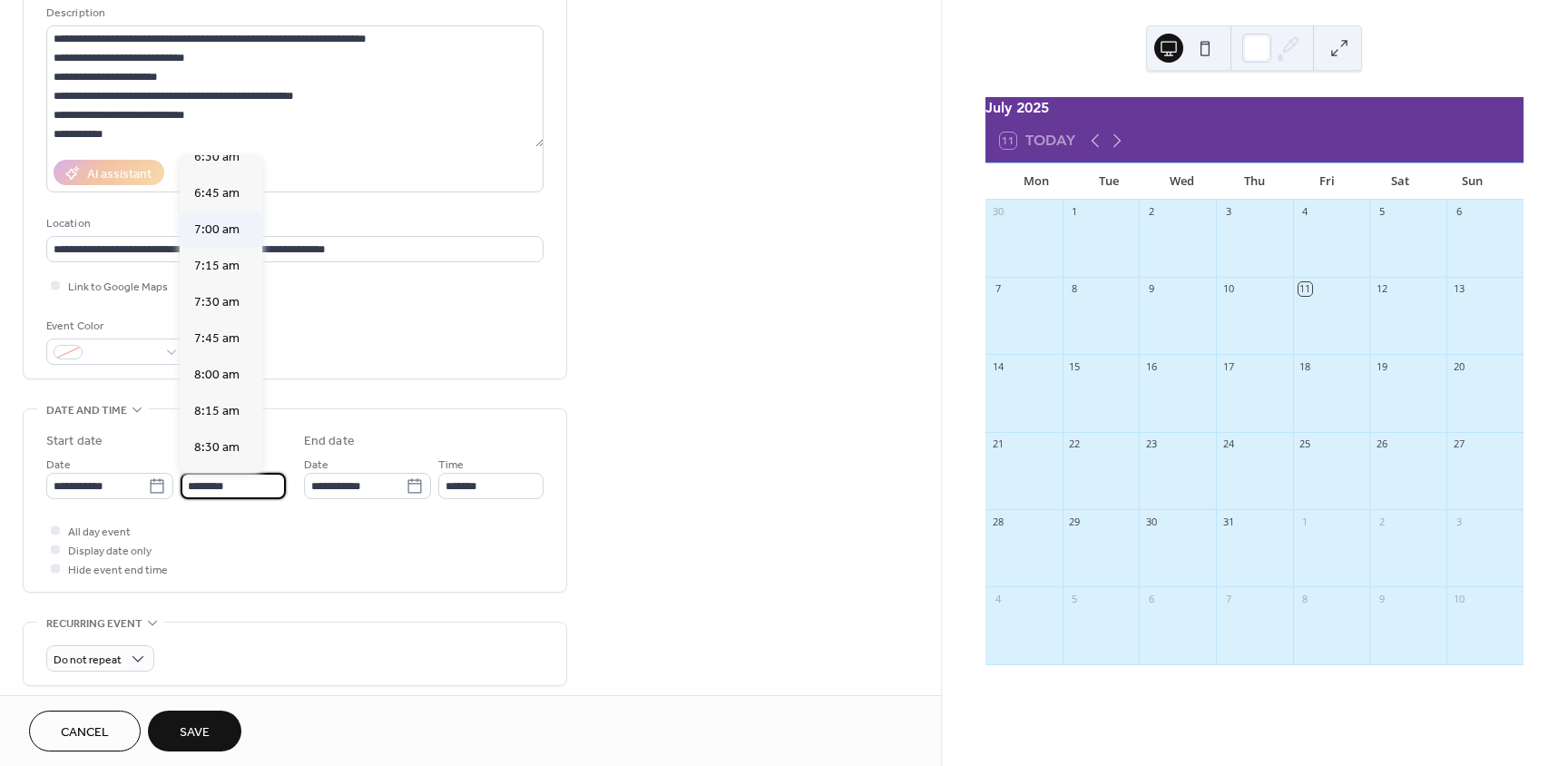 scroll, scrollTop: 969, scrollLeft: 0, axis: vertical 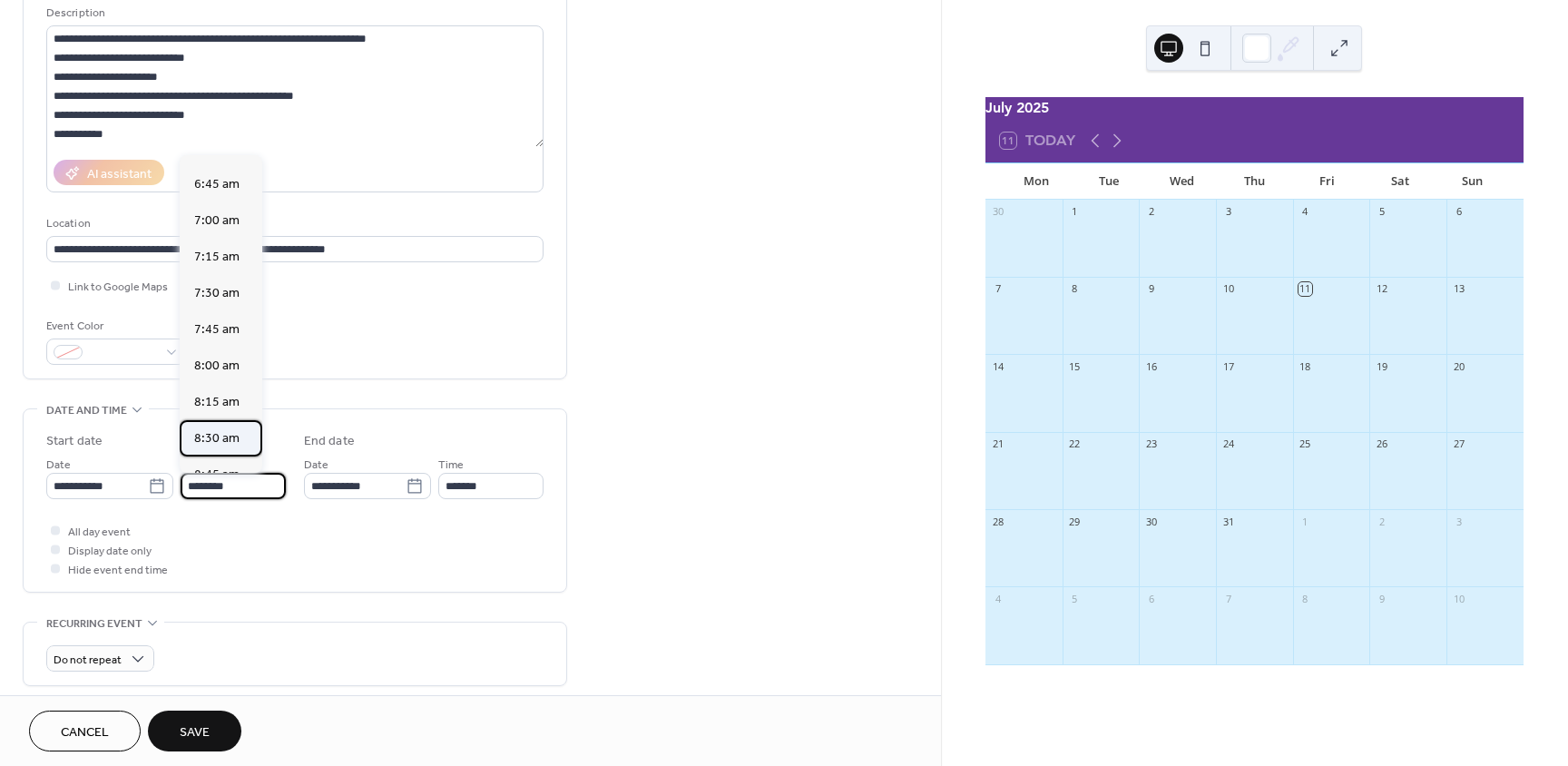 click on "8:30 am" at bounding box center (217, 438) 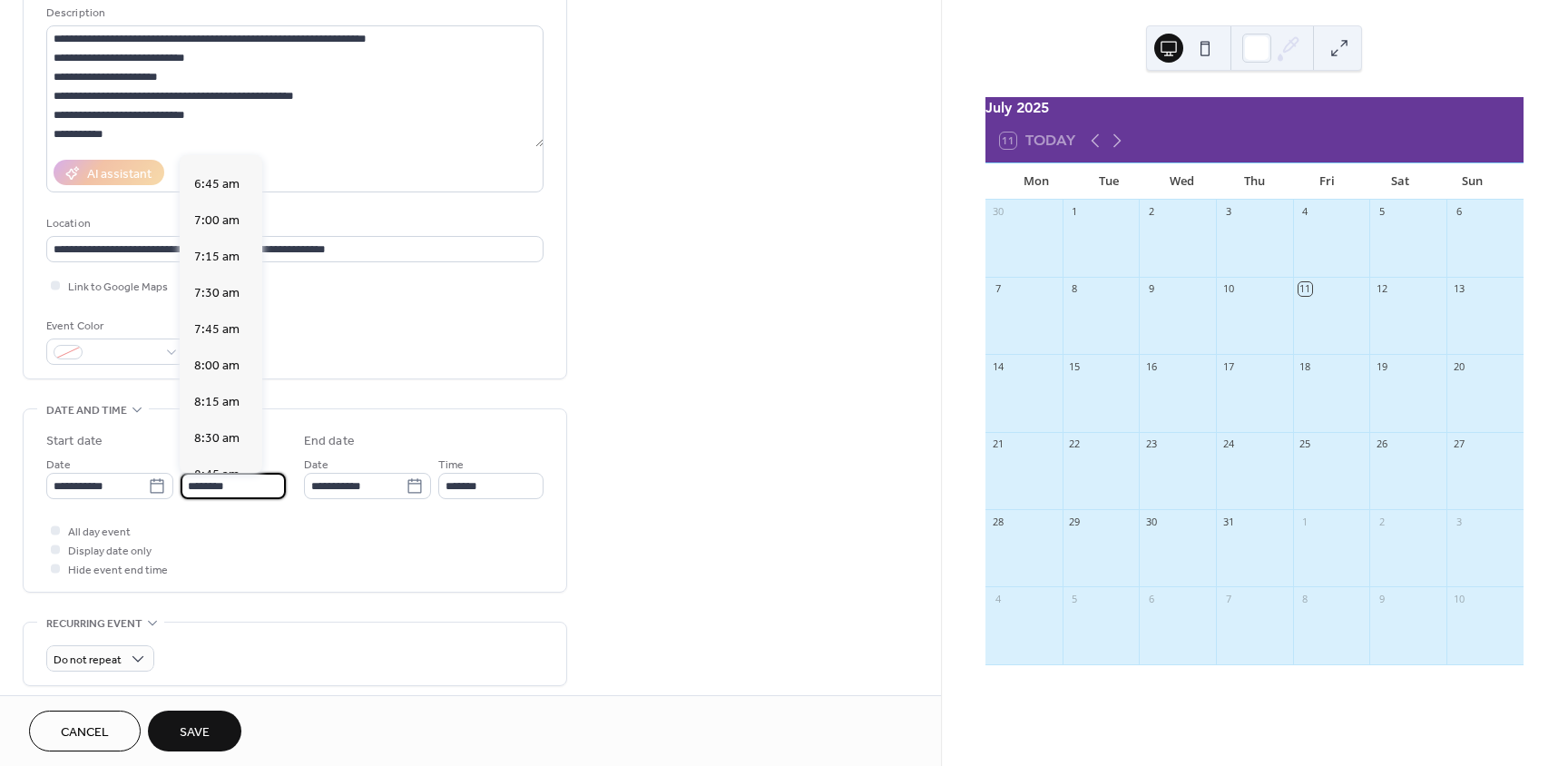 type on "*******" 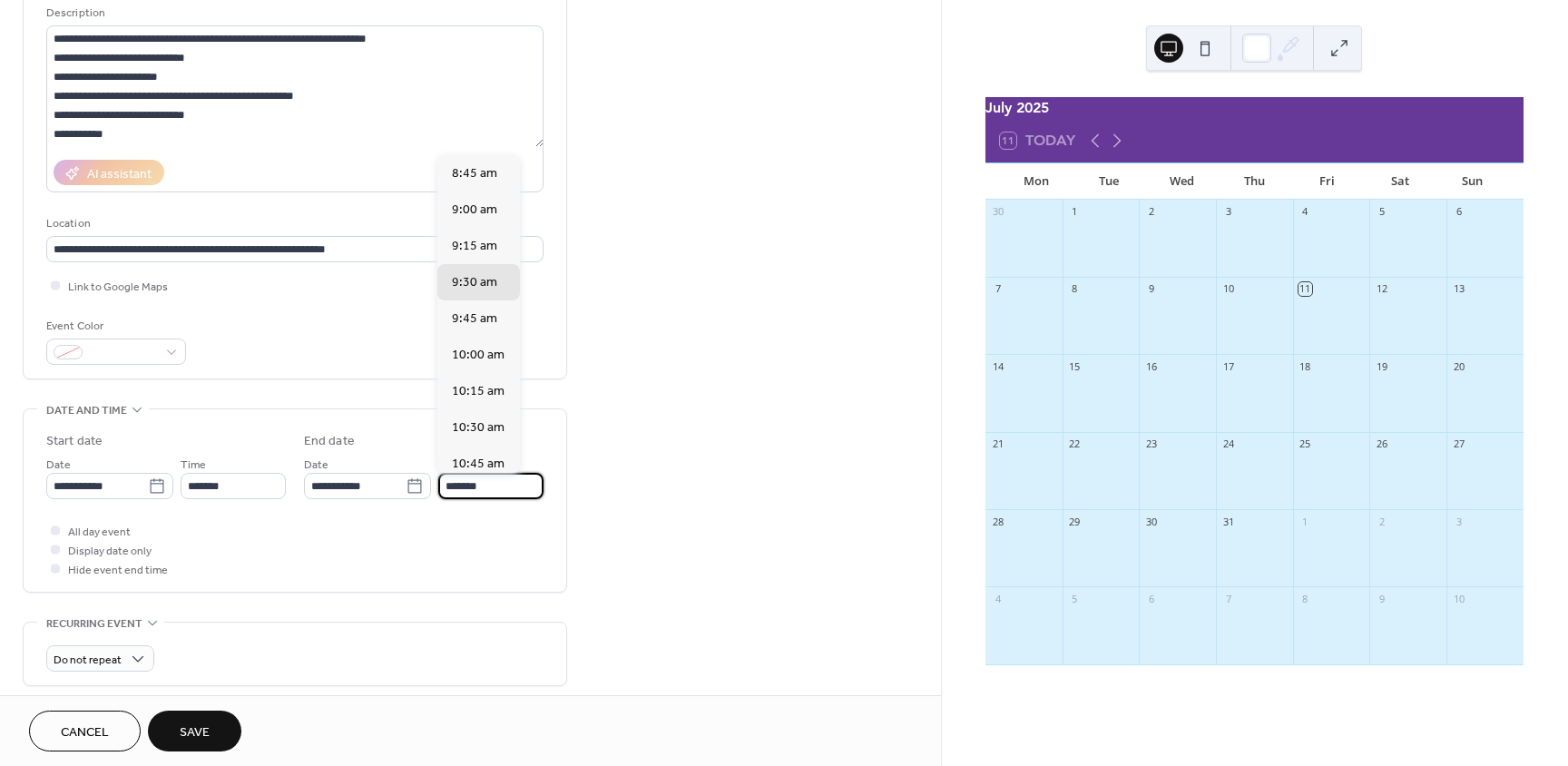 click on "*******" at bounding box center [491, 486] 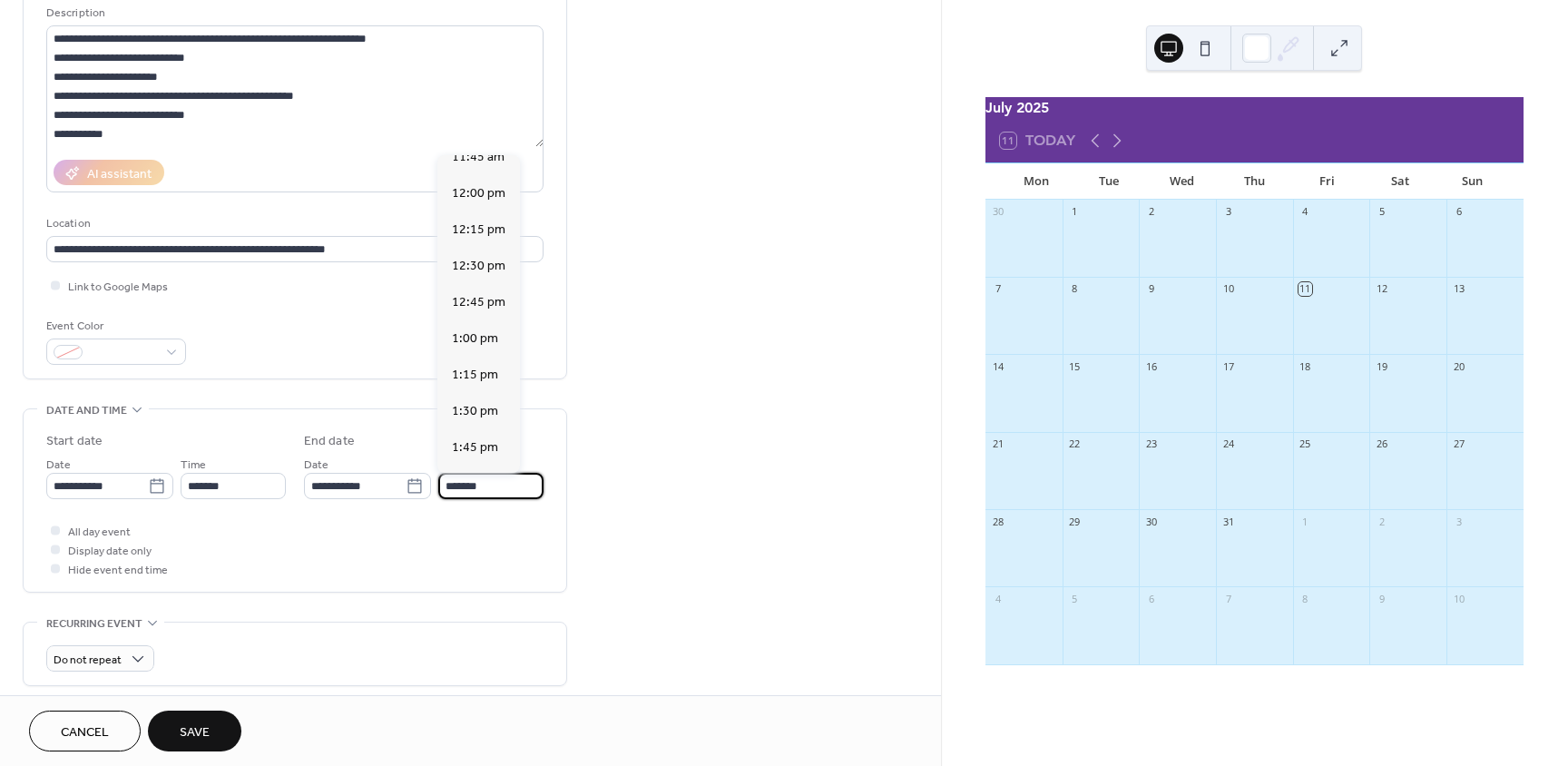 scroll, scrollTop: 545, scrollLeft: 0, axis: vertical 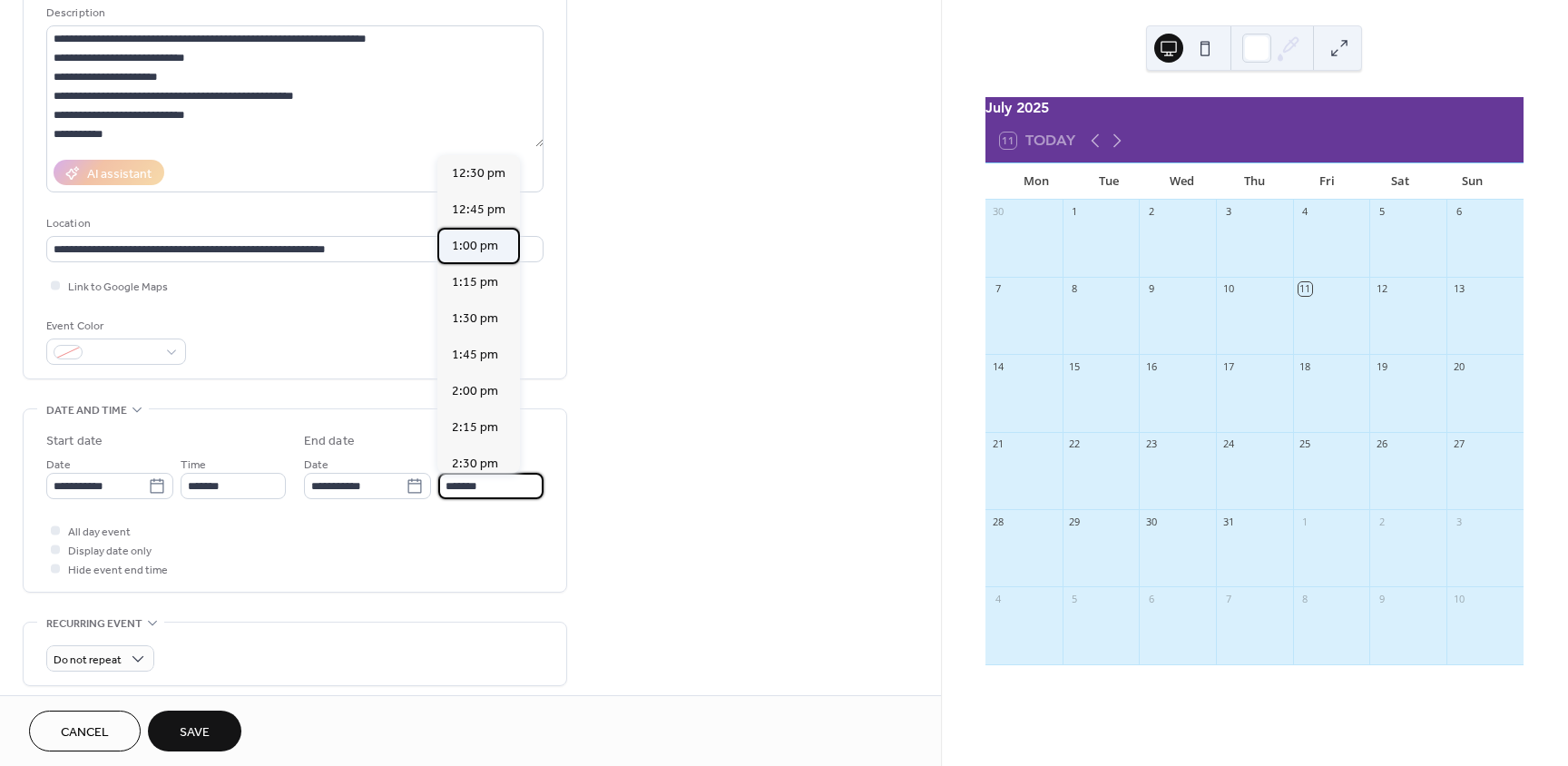 click on "1:00 pm" at bounding box center (475, 246) 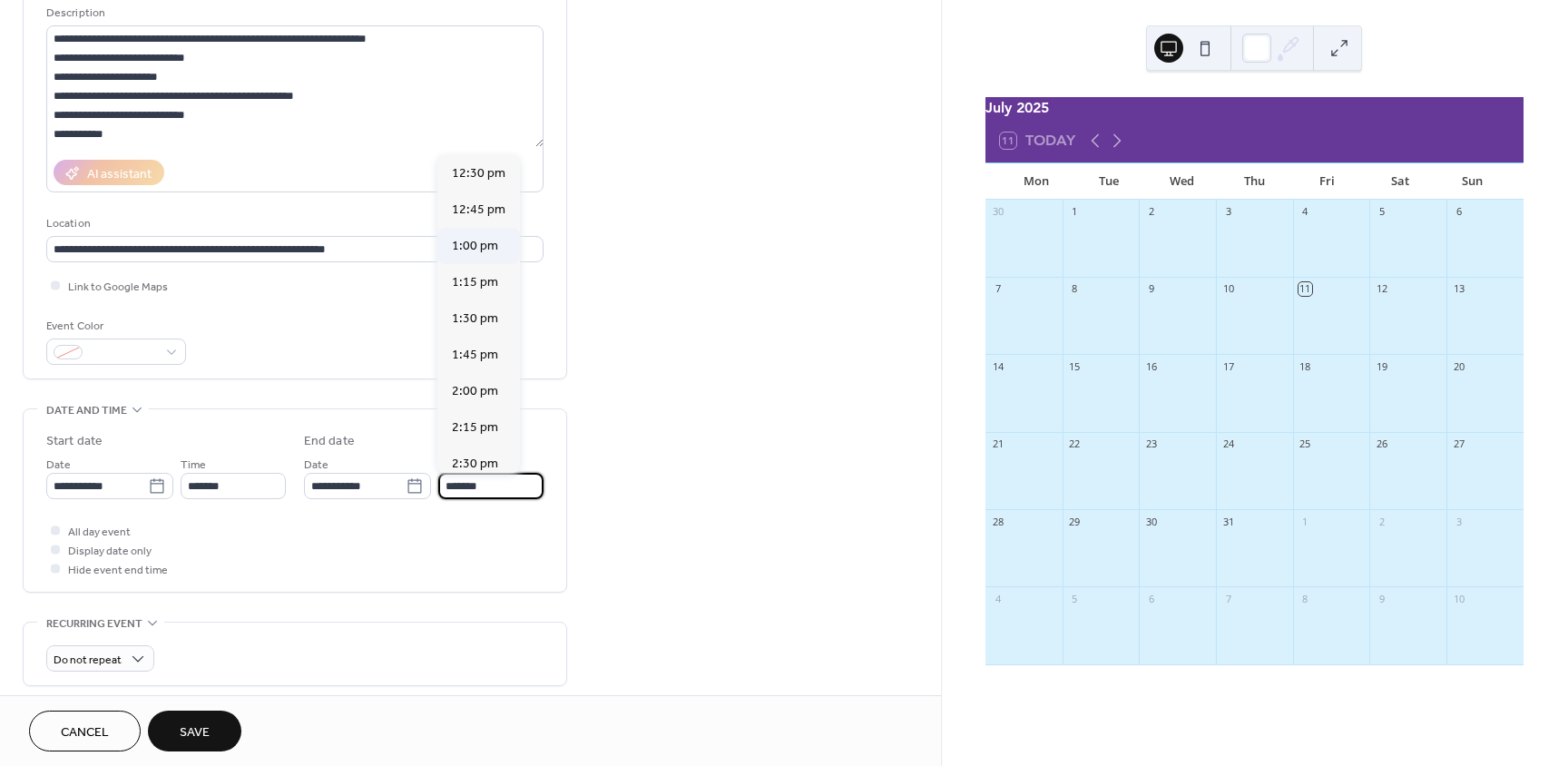 type on "*******" 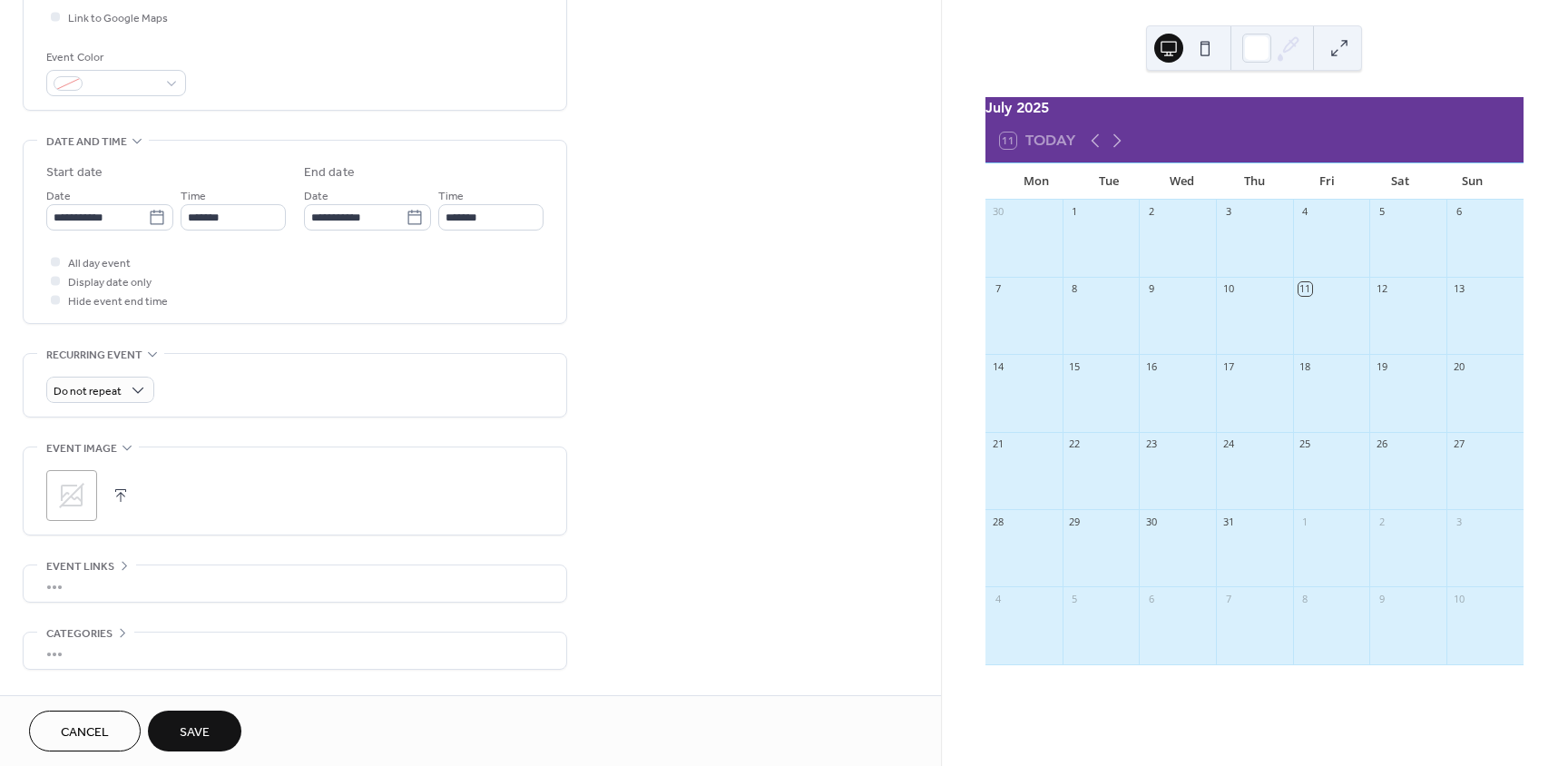 scroll, scrollTop: 454, scrollLeft: 0, axis: vertical 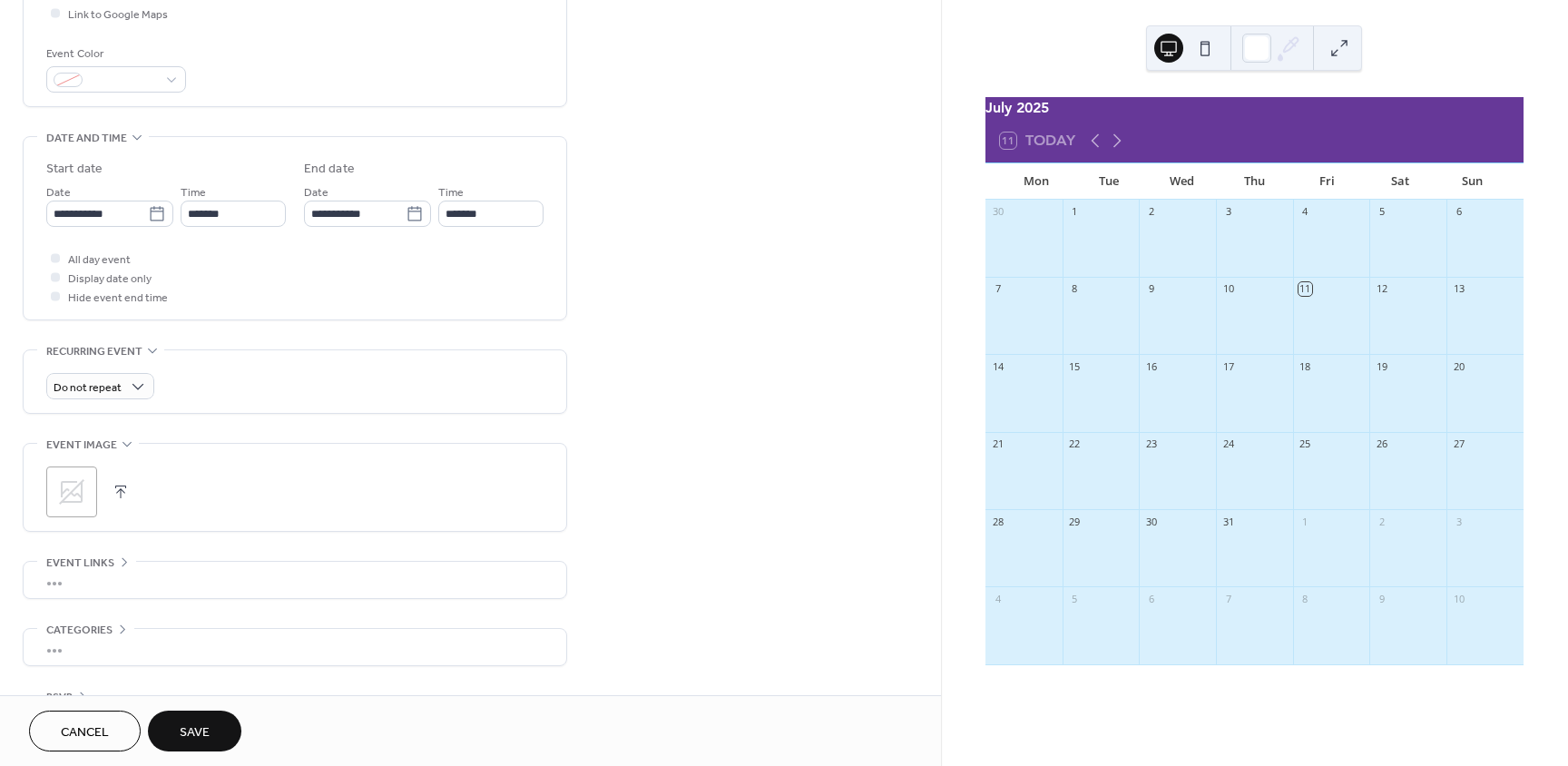 click 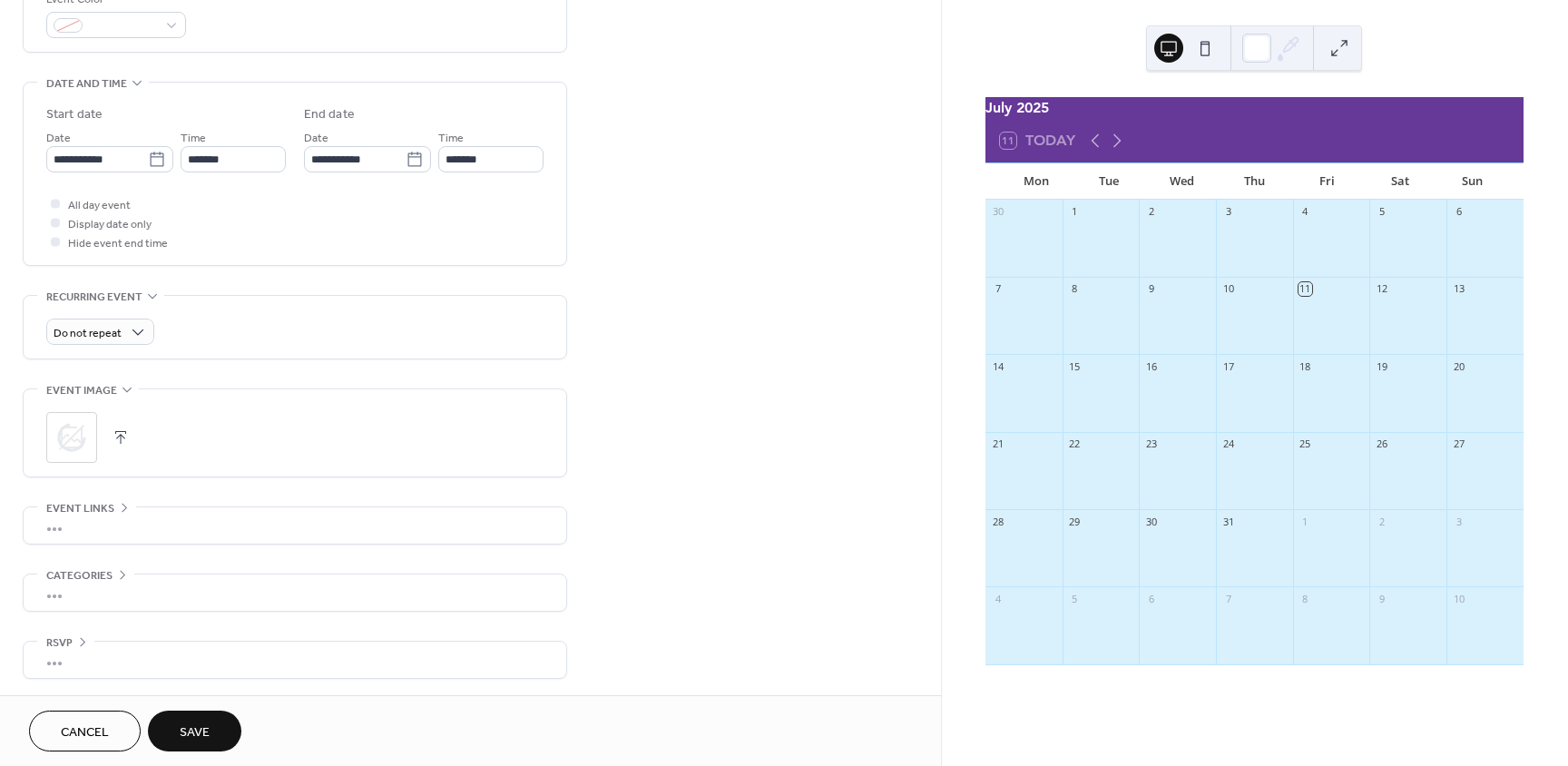 scroll, scrollTop: 510, scrollLeft: 0, axis: vertical 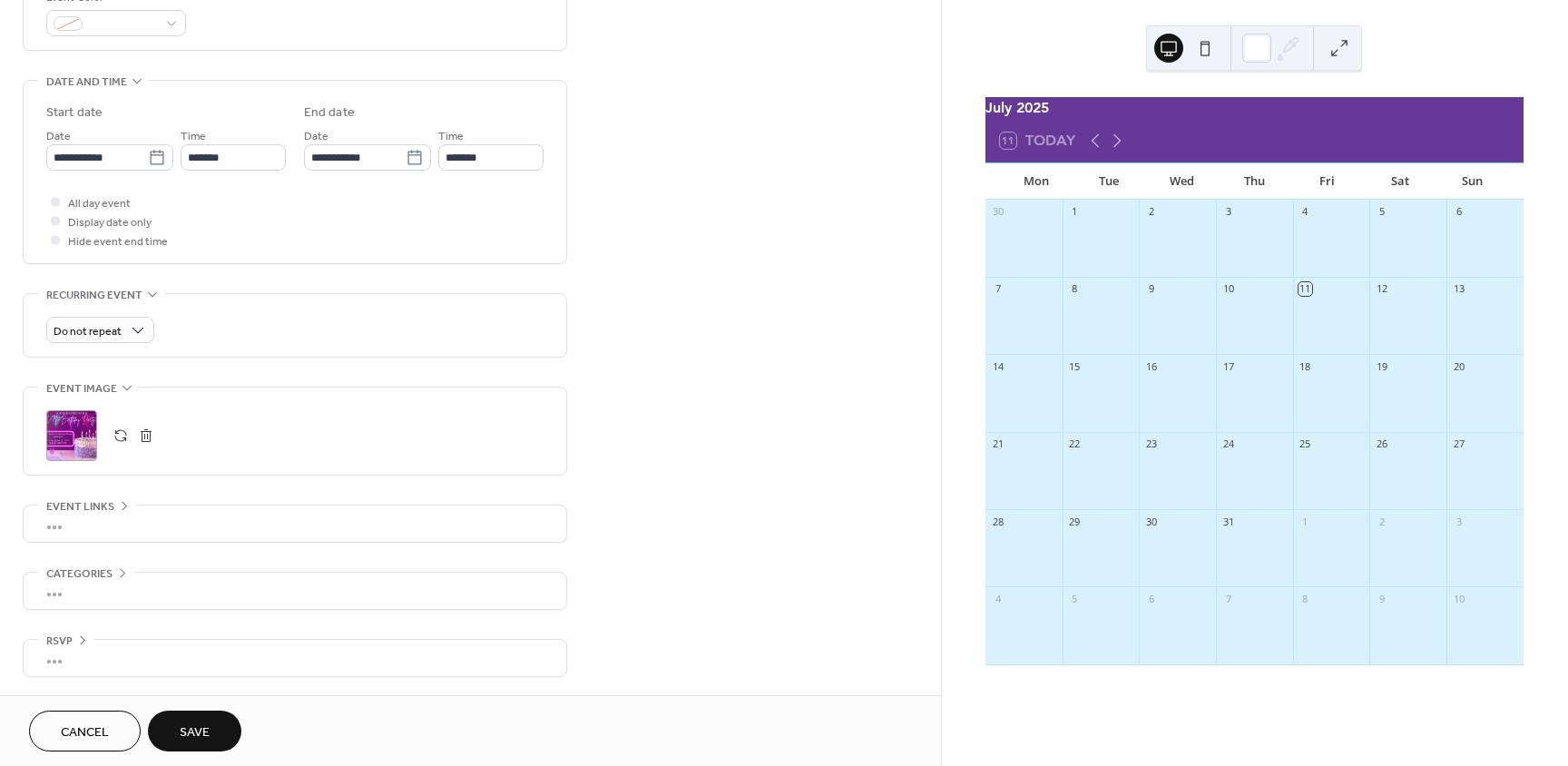 click on "•••" at bounding box center (295, 524) 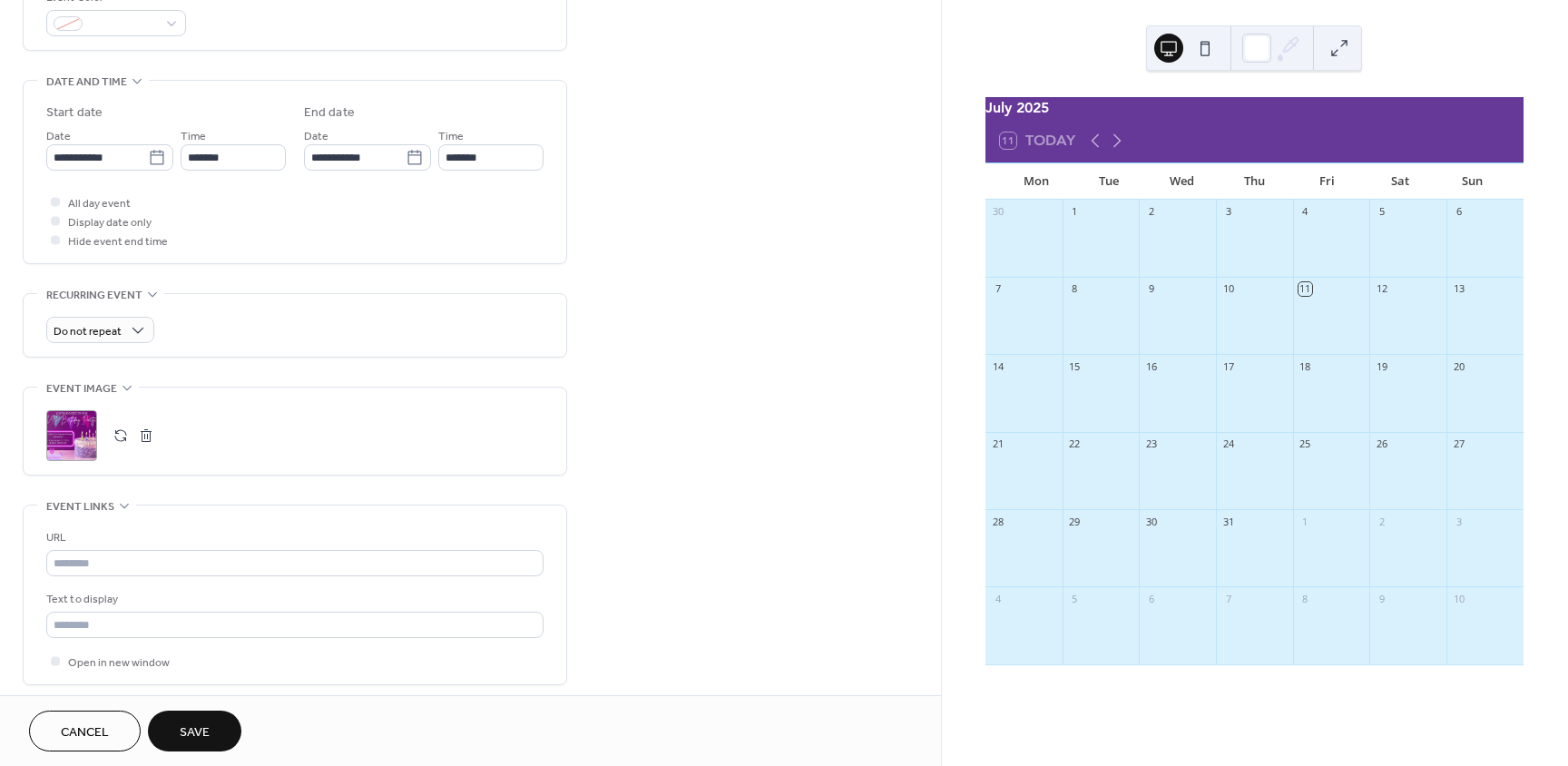 scroll, scrollTop: 510, scrollLeft: 0, axis: vertical 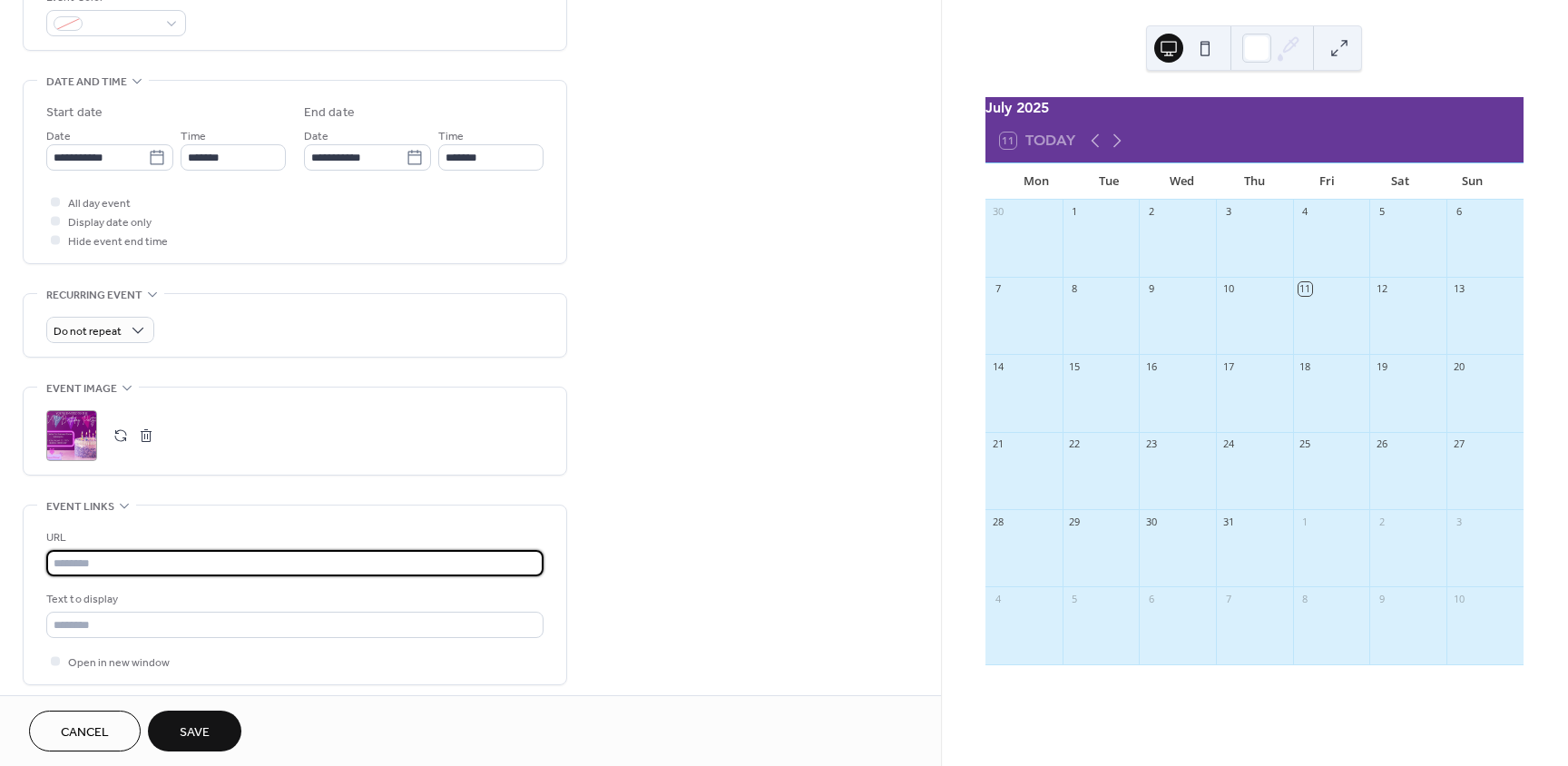 click at bounding box center [295, 563] 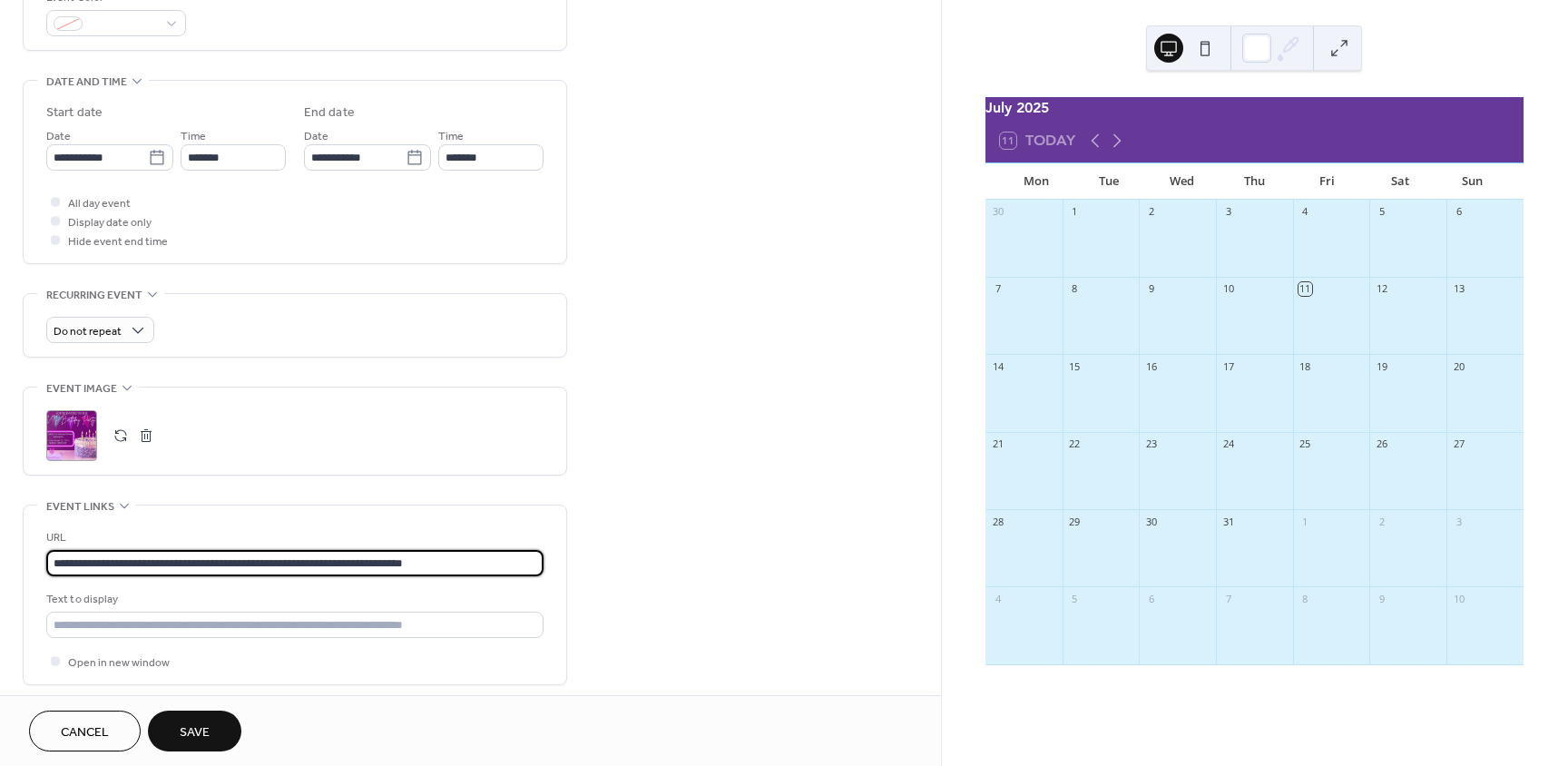 type on "**********" 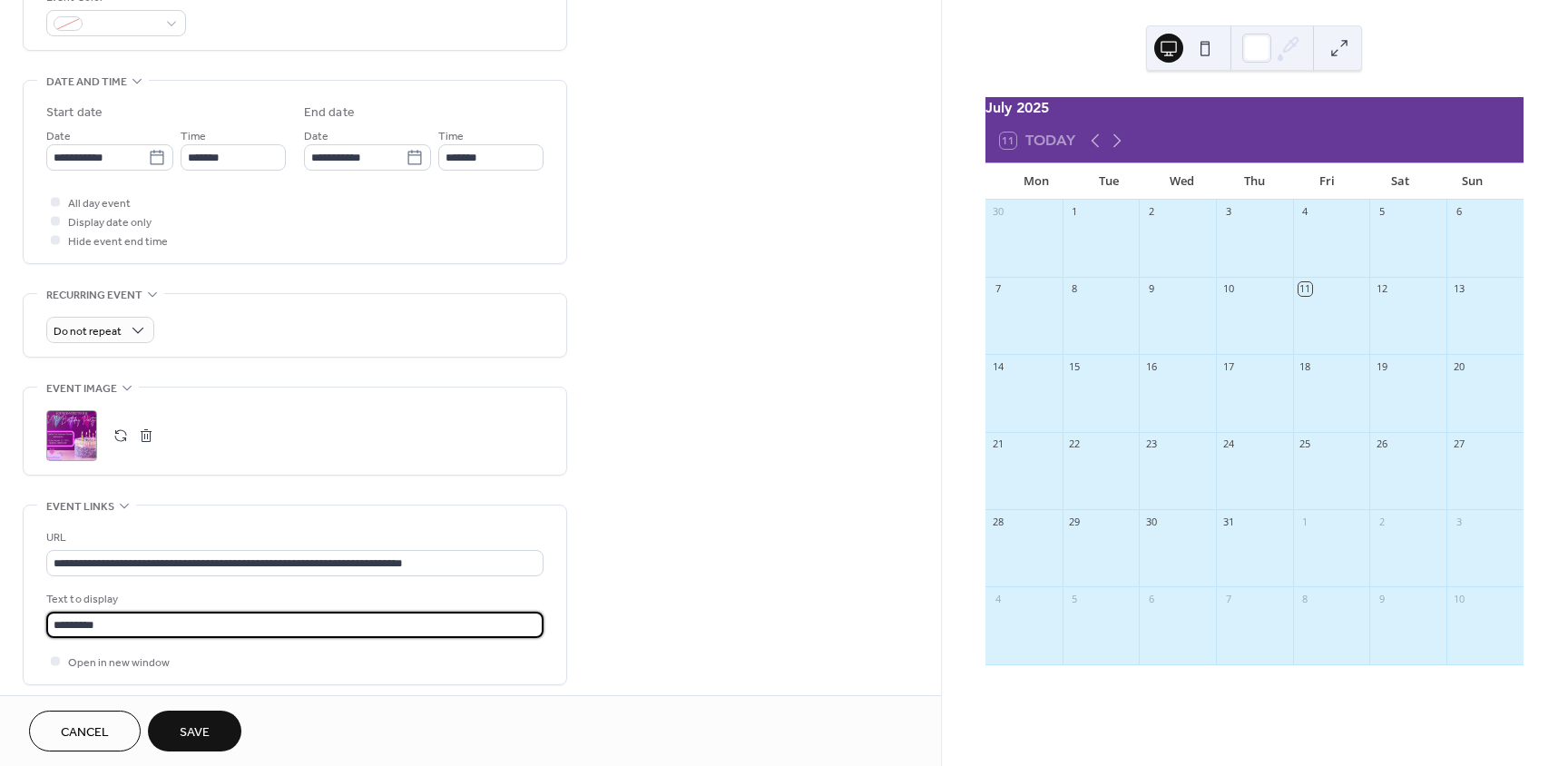 scroll, scrollTop: 1, scrollLeft: 0, axis: vertical 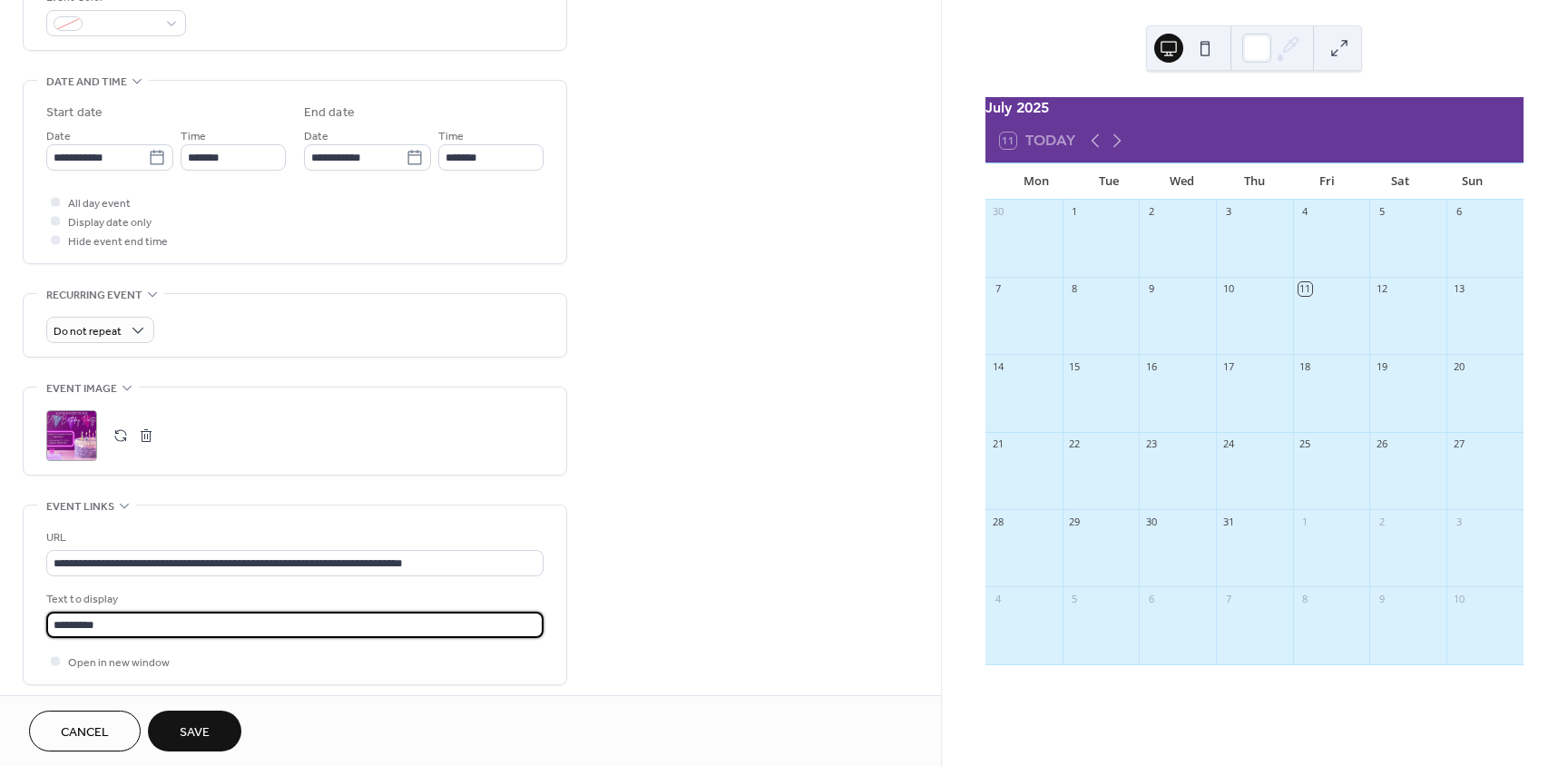 type on "*********" 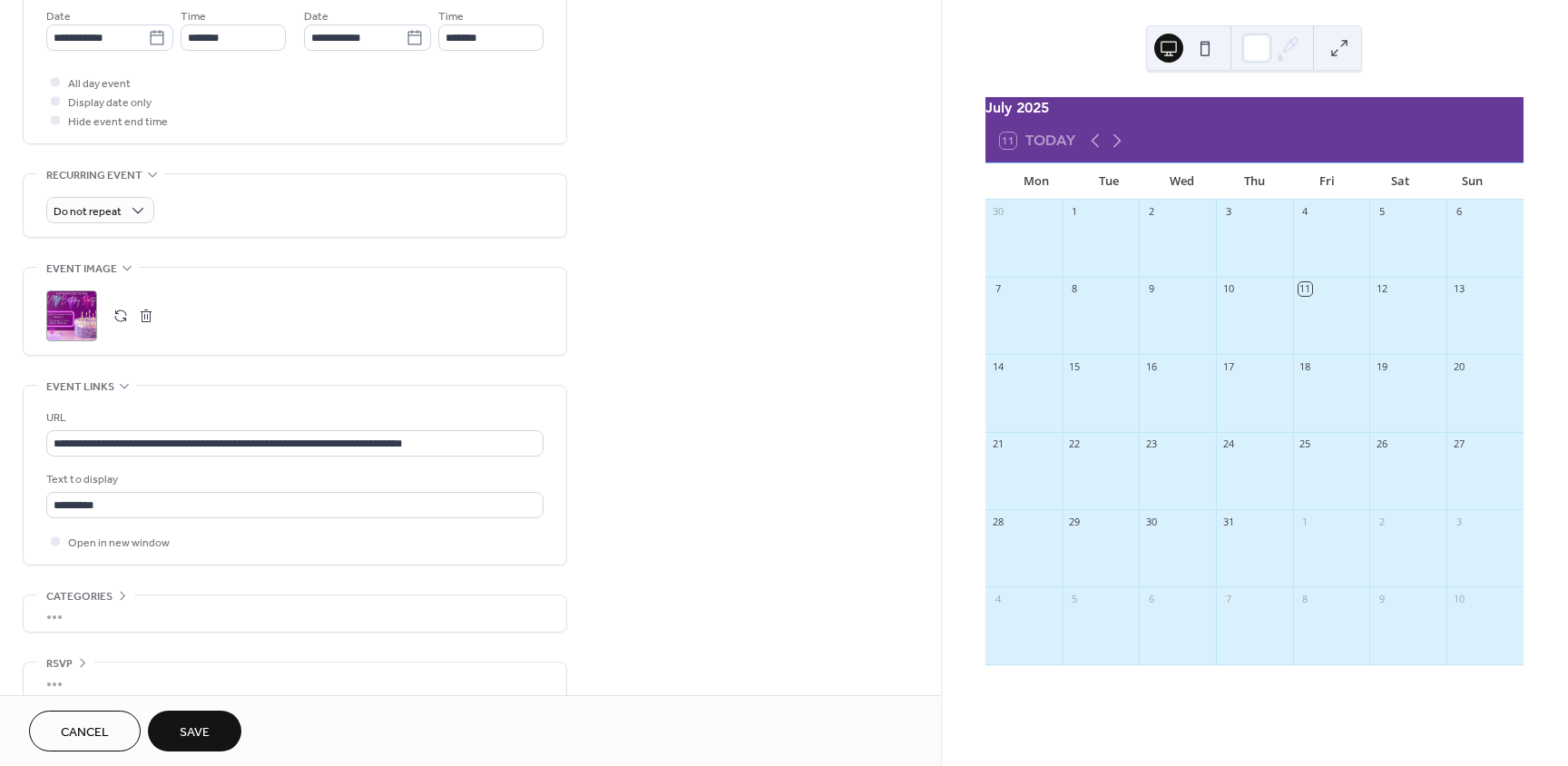 scroll, scrollTop: 653, scrollLeft: 0, axis: vertical 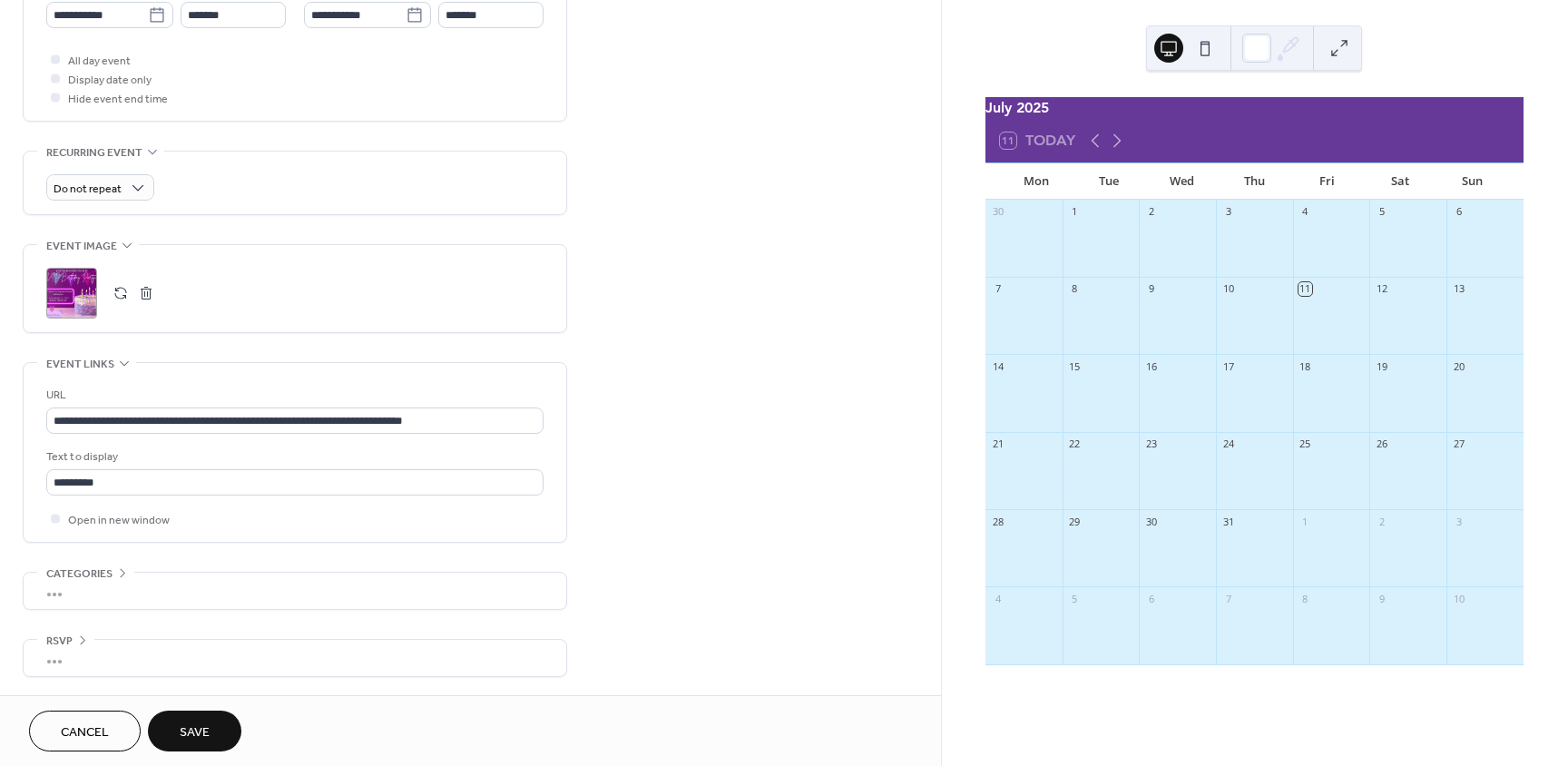 click on "•••" at bounding box center (295, 658) 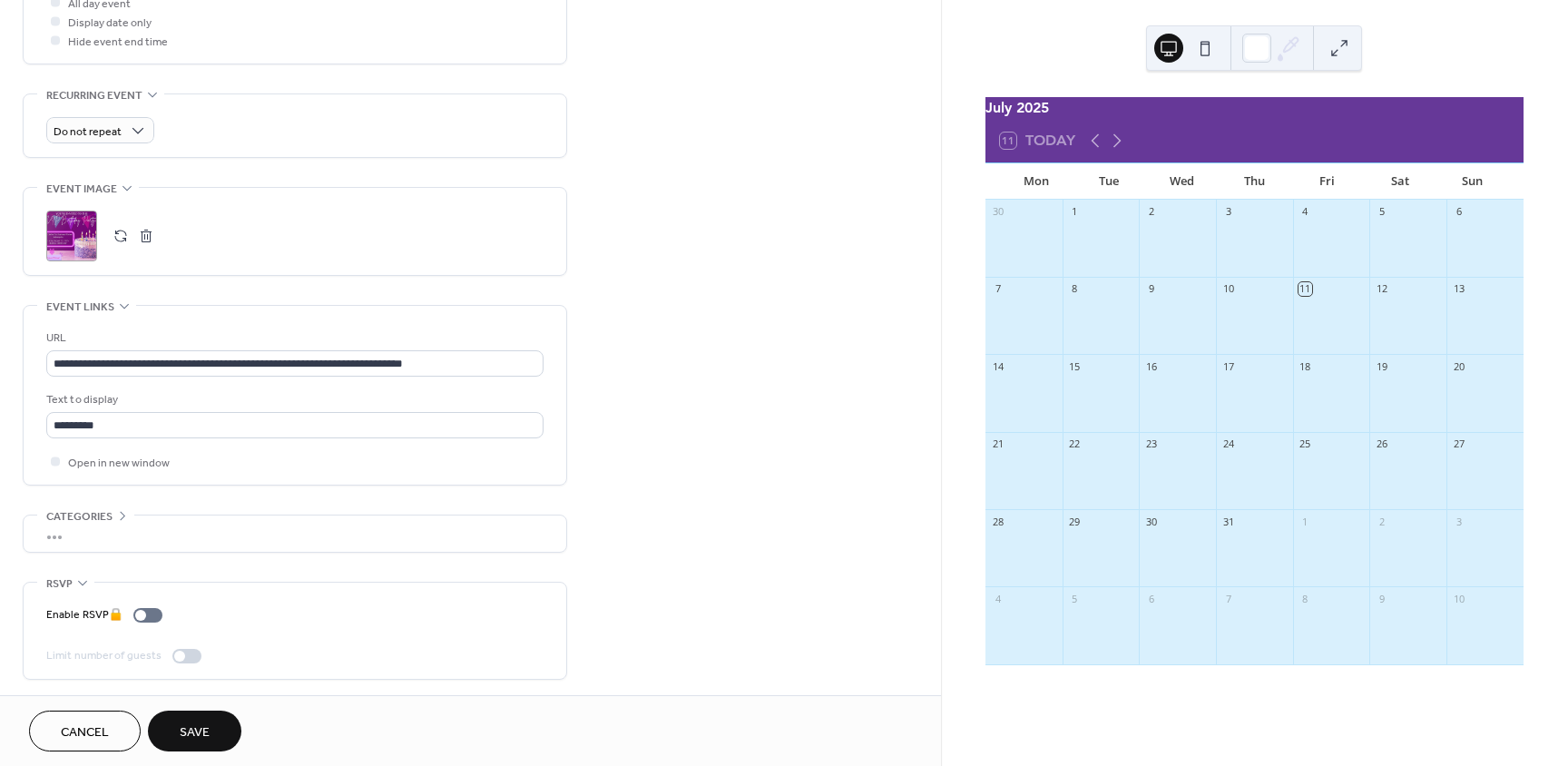 scroll, scrollTop: 712, scrollLeft: 0, axis: vertical 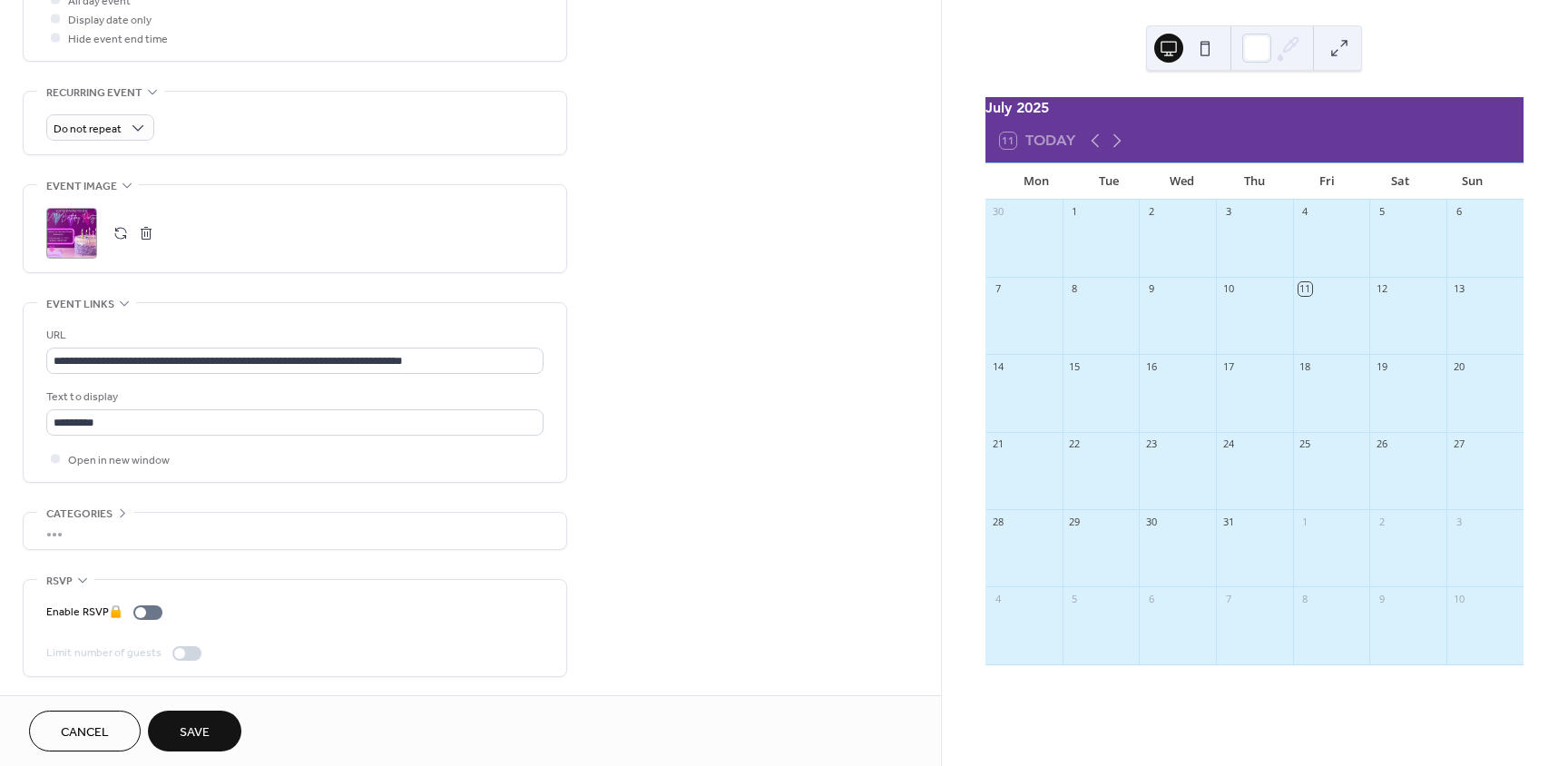 click on "Save" at bounding box center [194, 732] 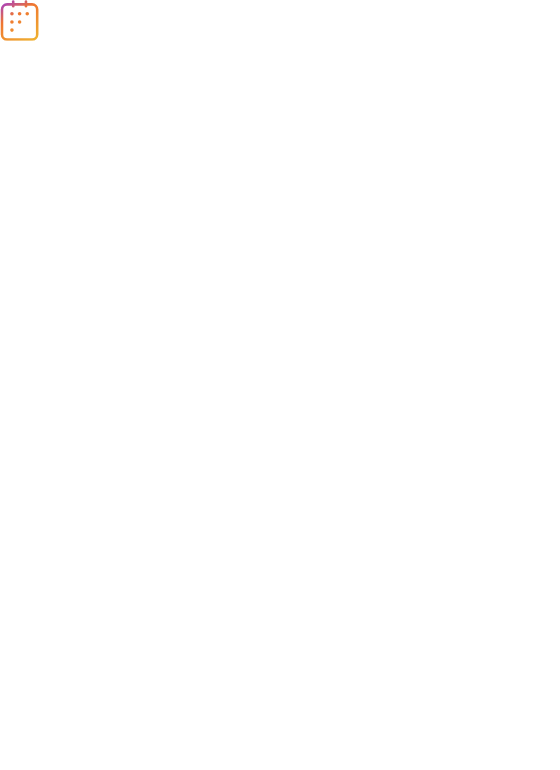 scroll, scrollTop: 0, scrollLeft: 0, axis: both 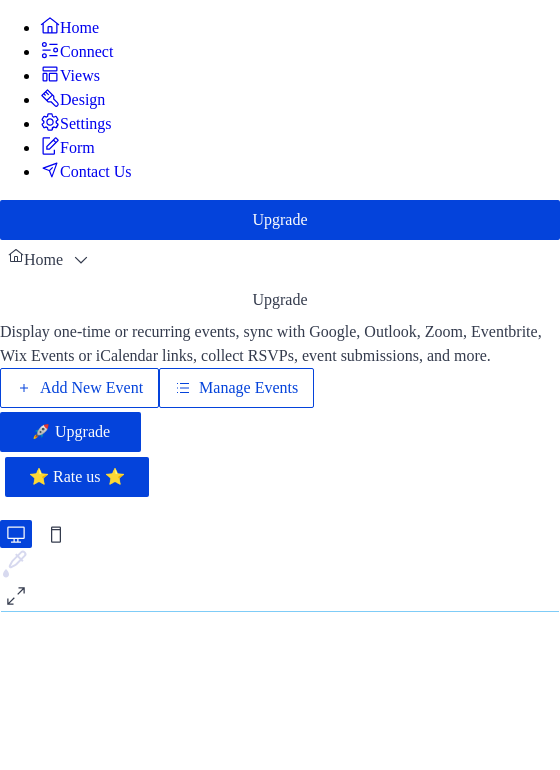click on "Add New Event" at bounding box center [91, 388] 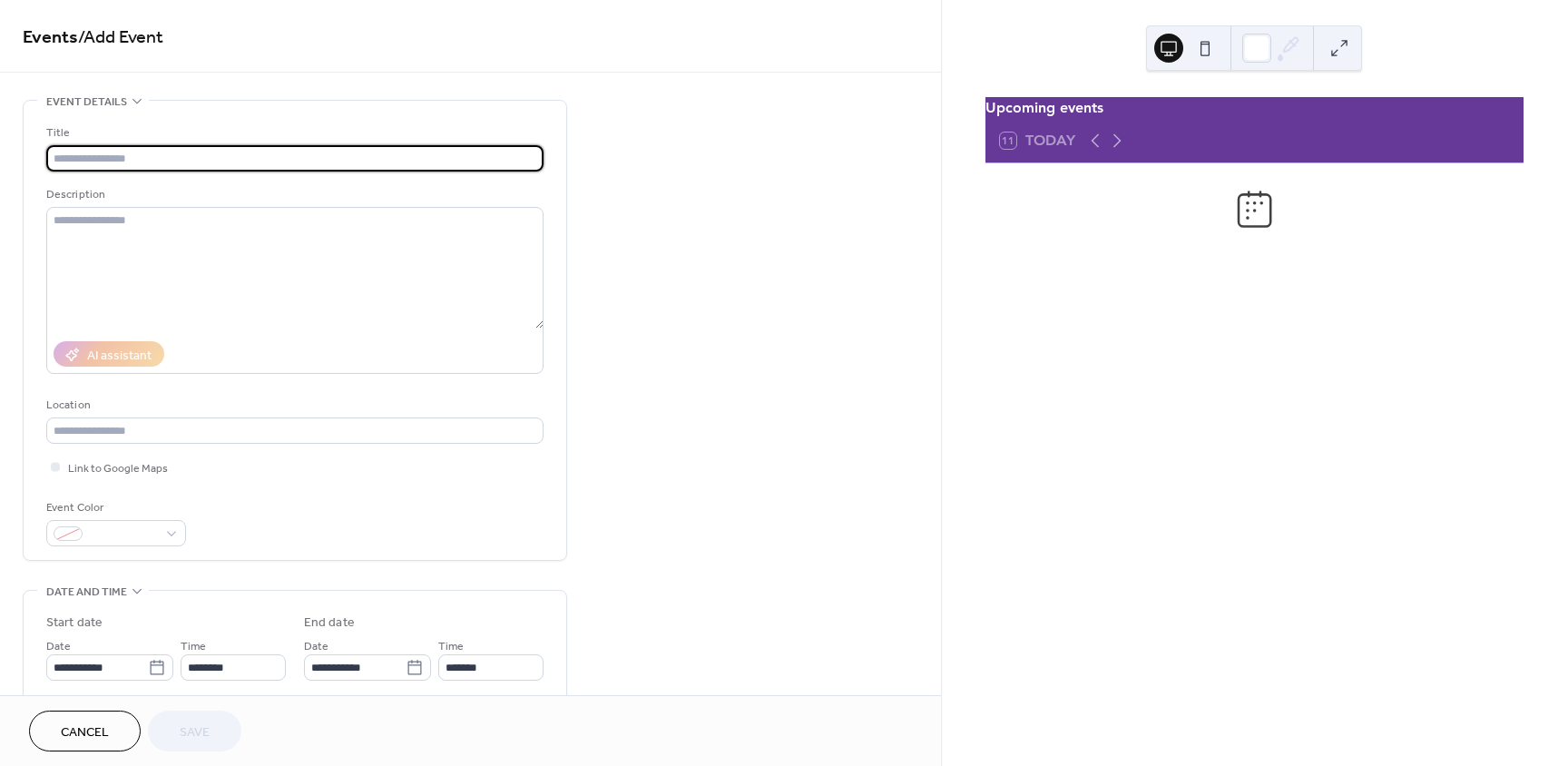 scroll, scrollTop: 0, scrollLeft: 0, axis: both 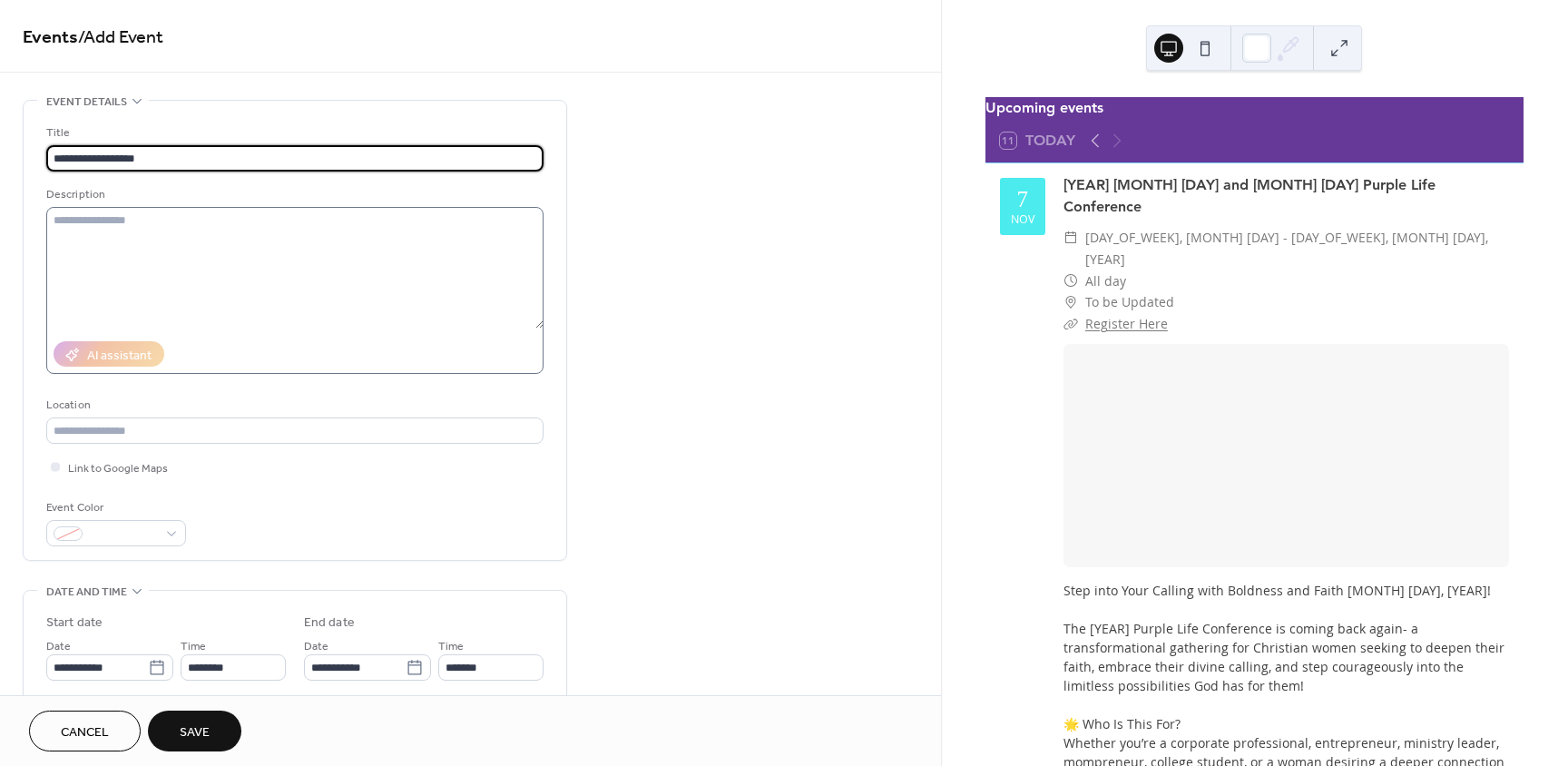 type on "**********" 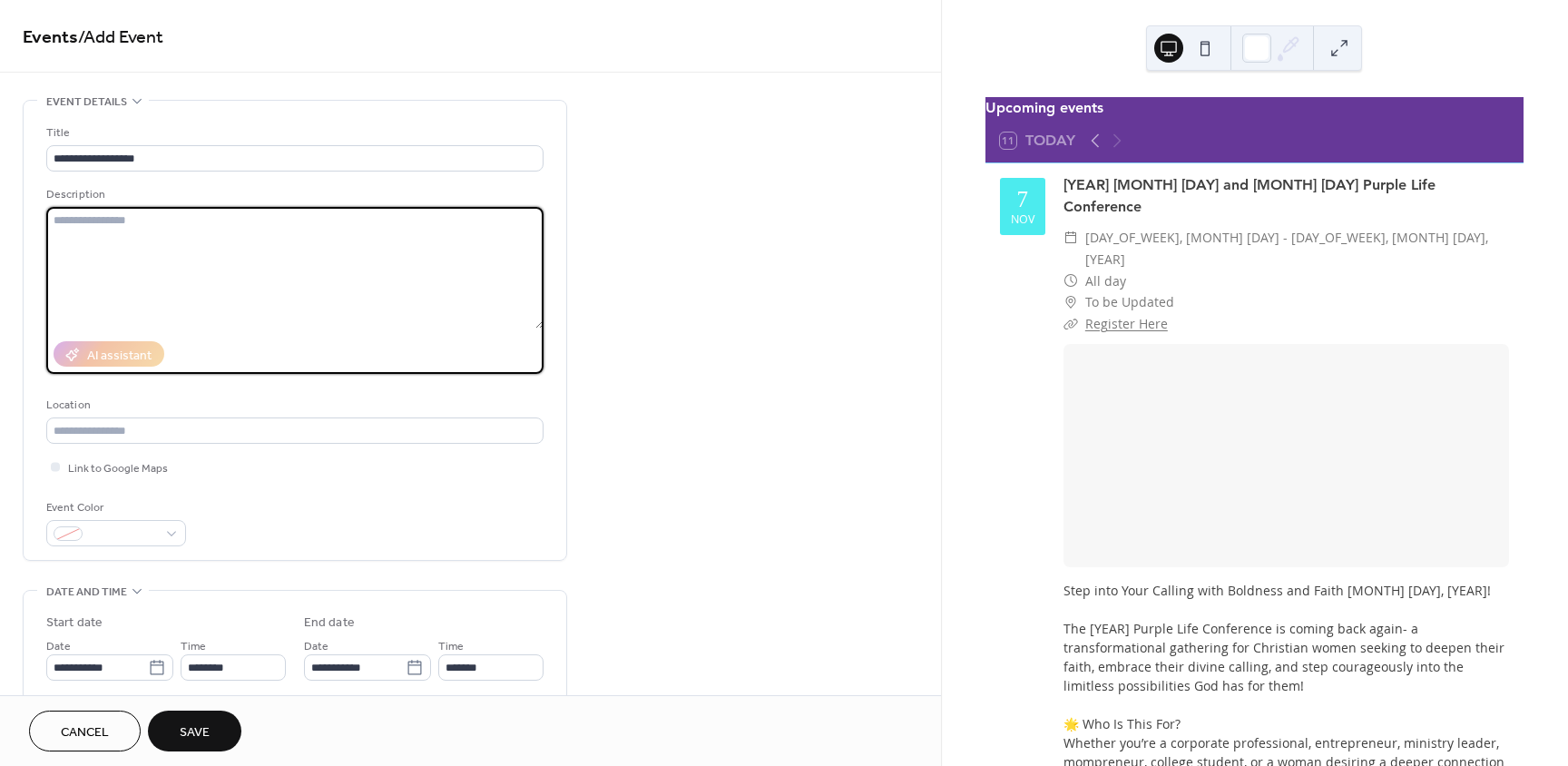 click at bounding box center (295, 268) 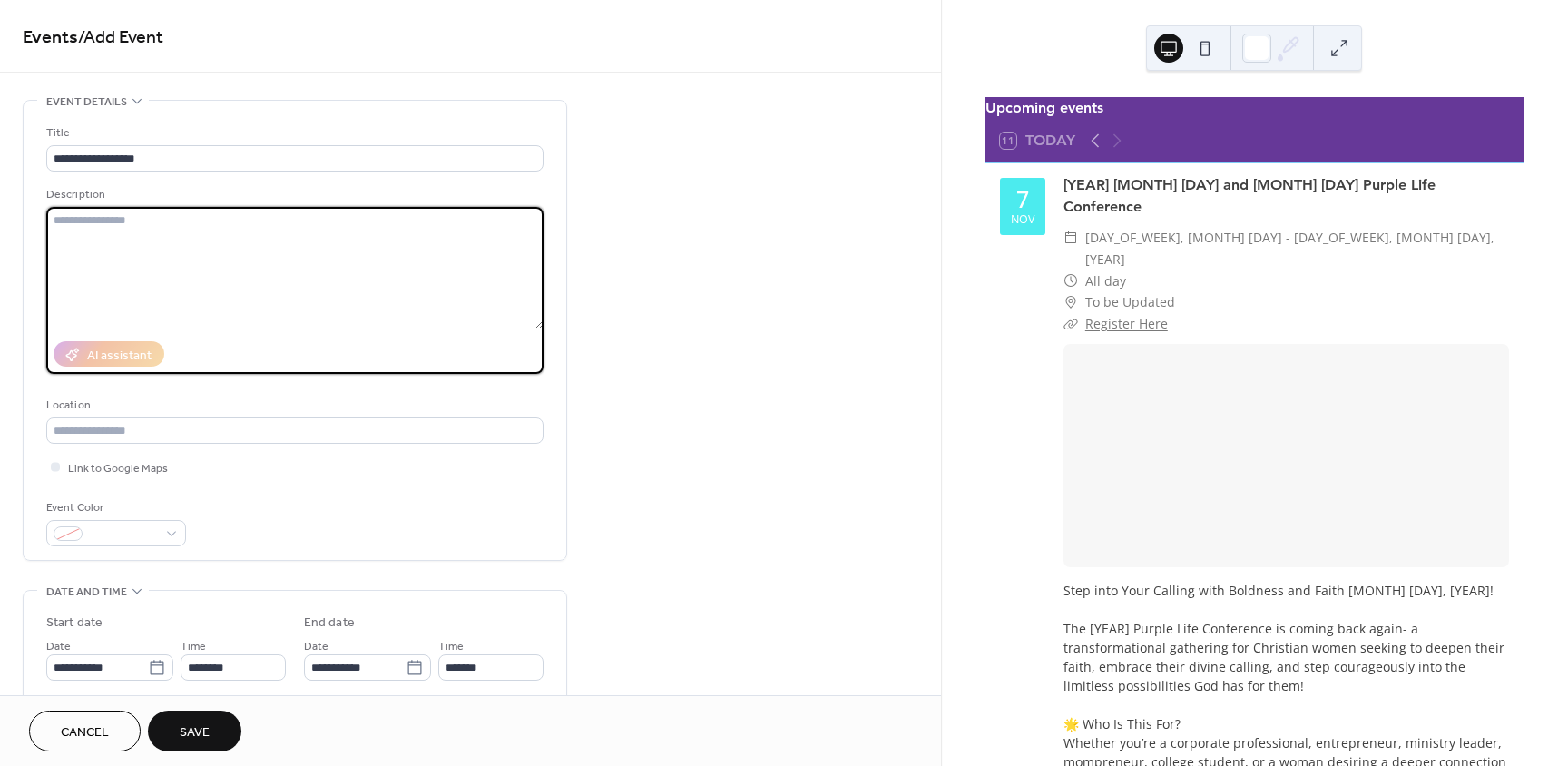 paste on "**********" 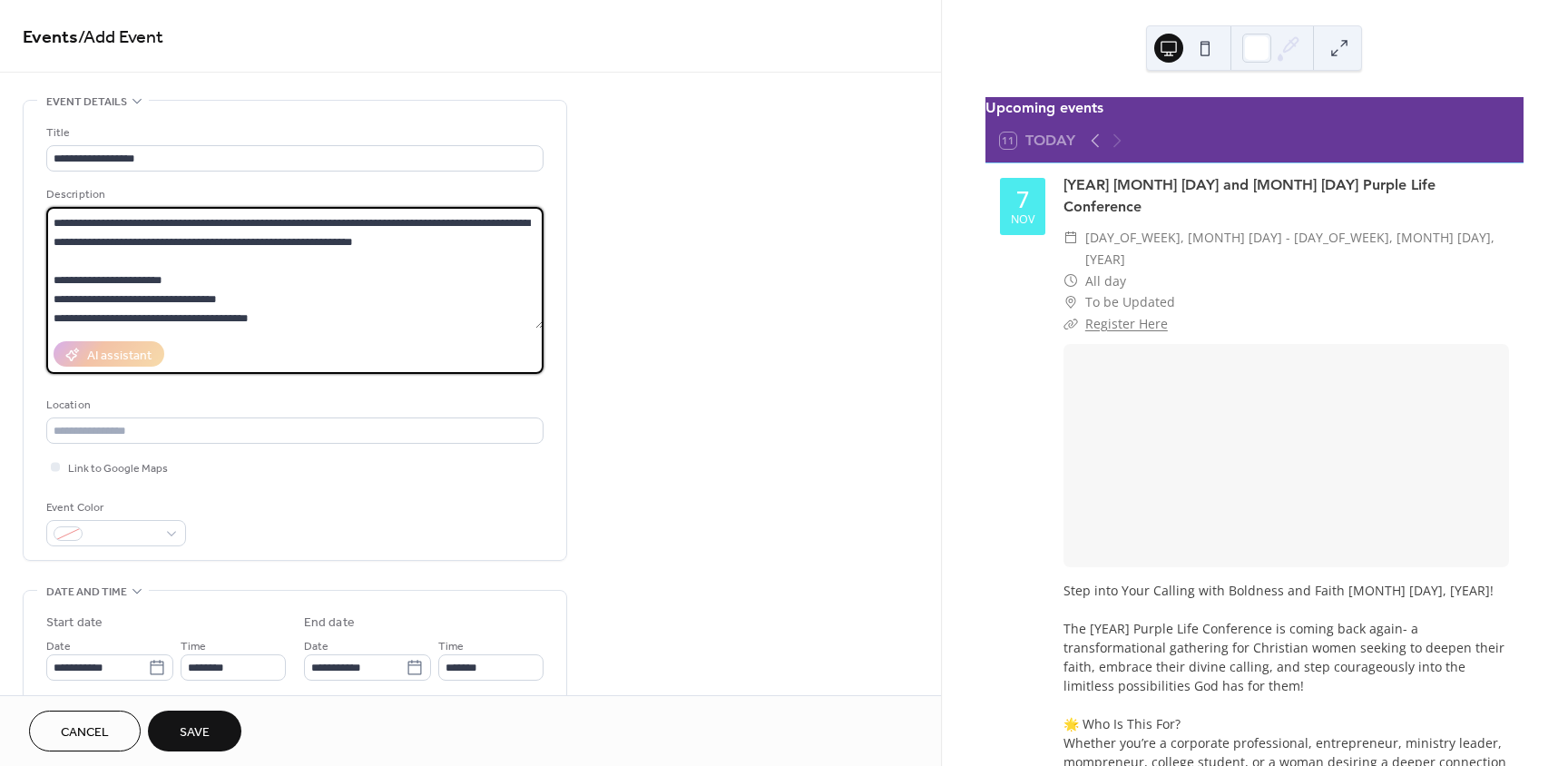 scroll, scrollTop: 0, scrollLeft: 0, axis: both 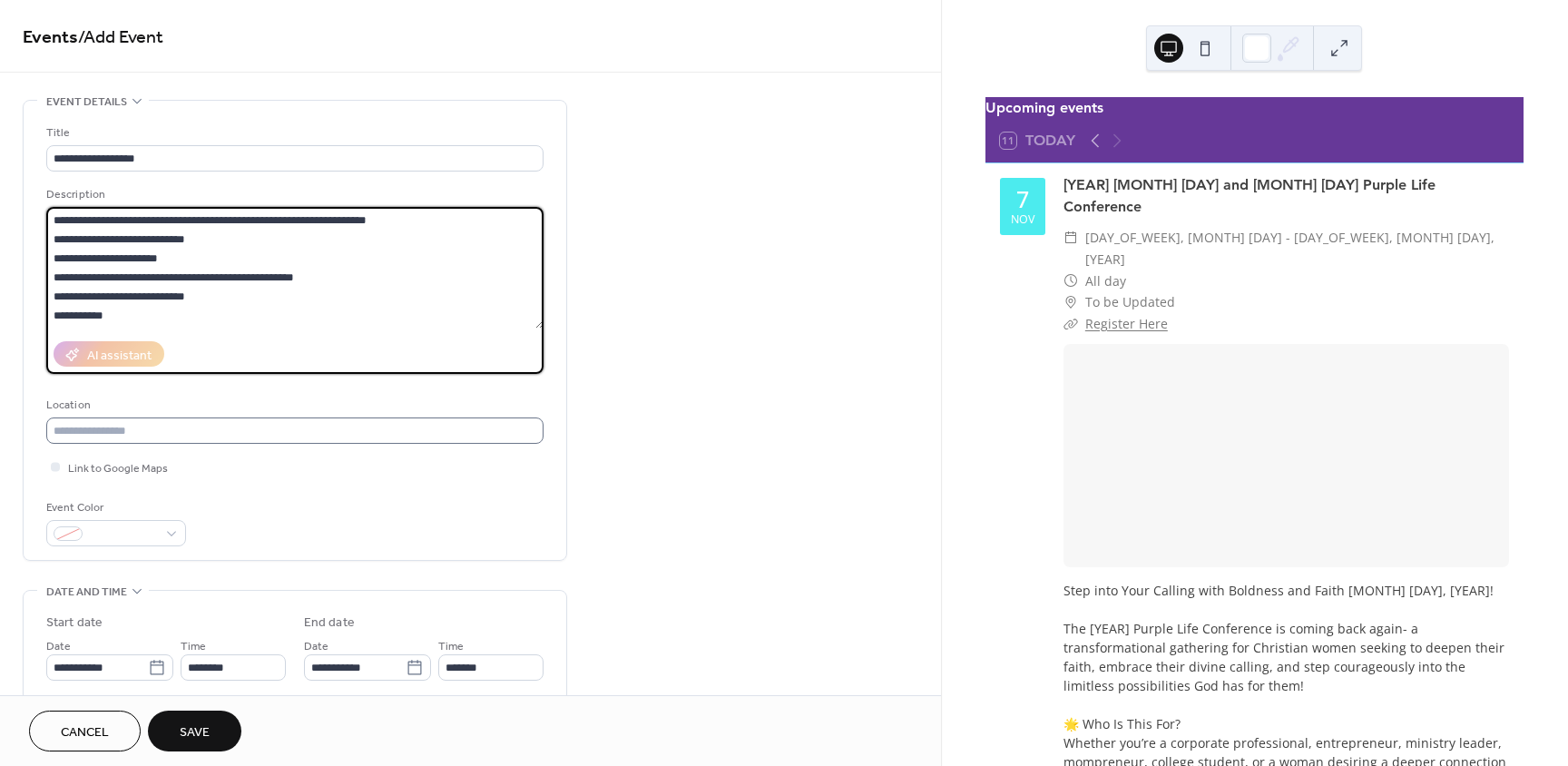 type on "**********" 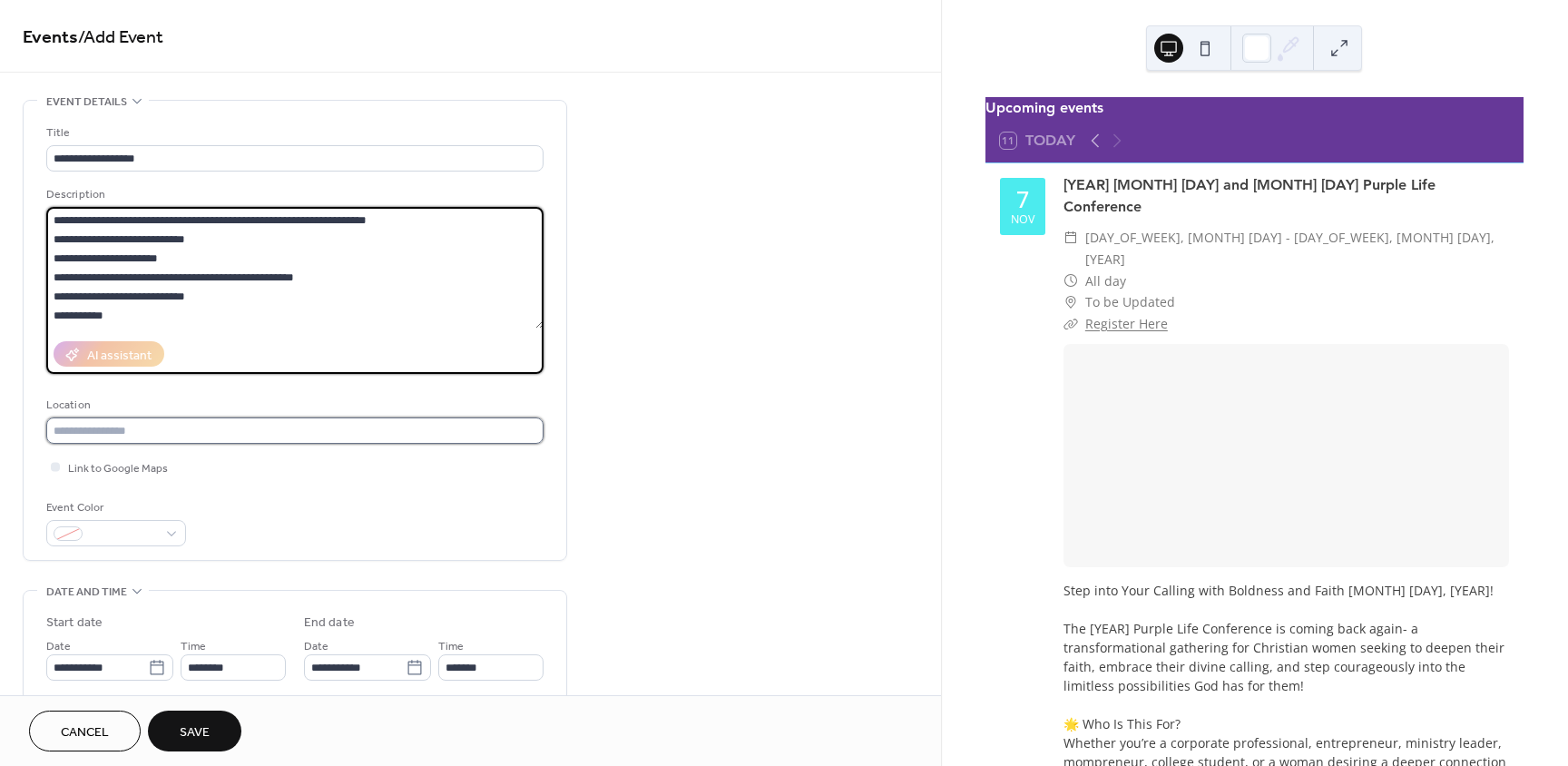 click at bounding box center (295, 430) 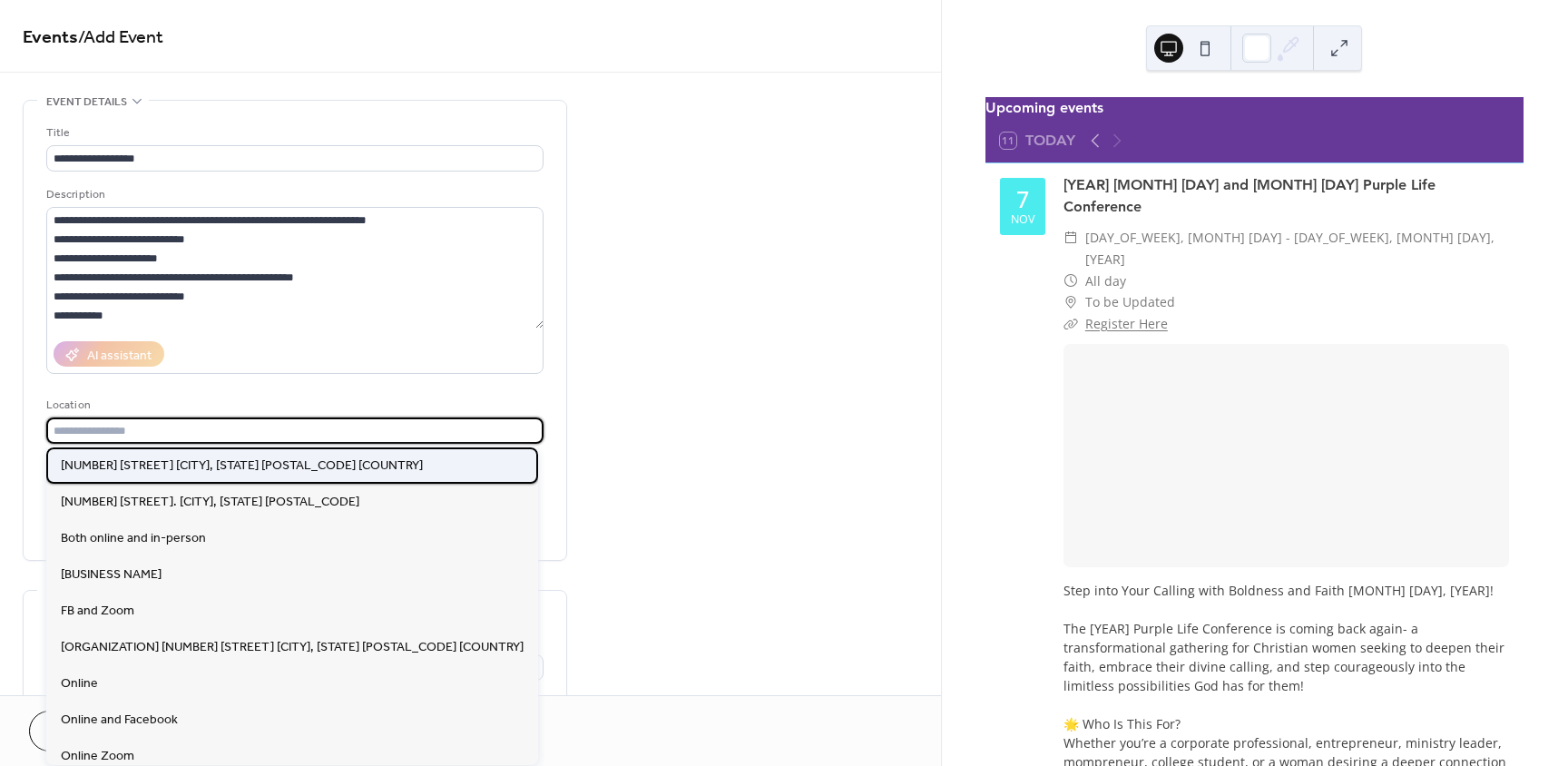 click on "3755 N. Washington Blvd Indianapolis, IN 46205 United States" at bounding box center (241, 466) 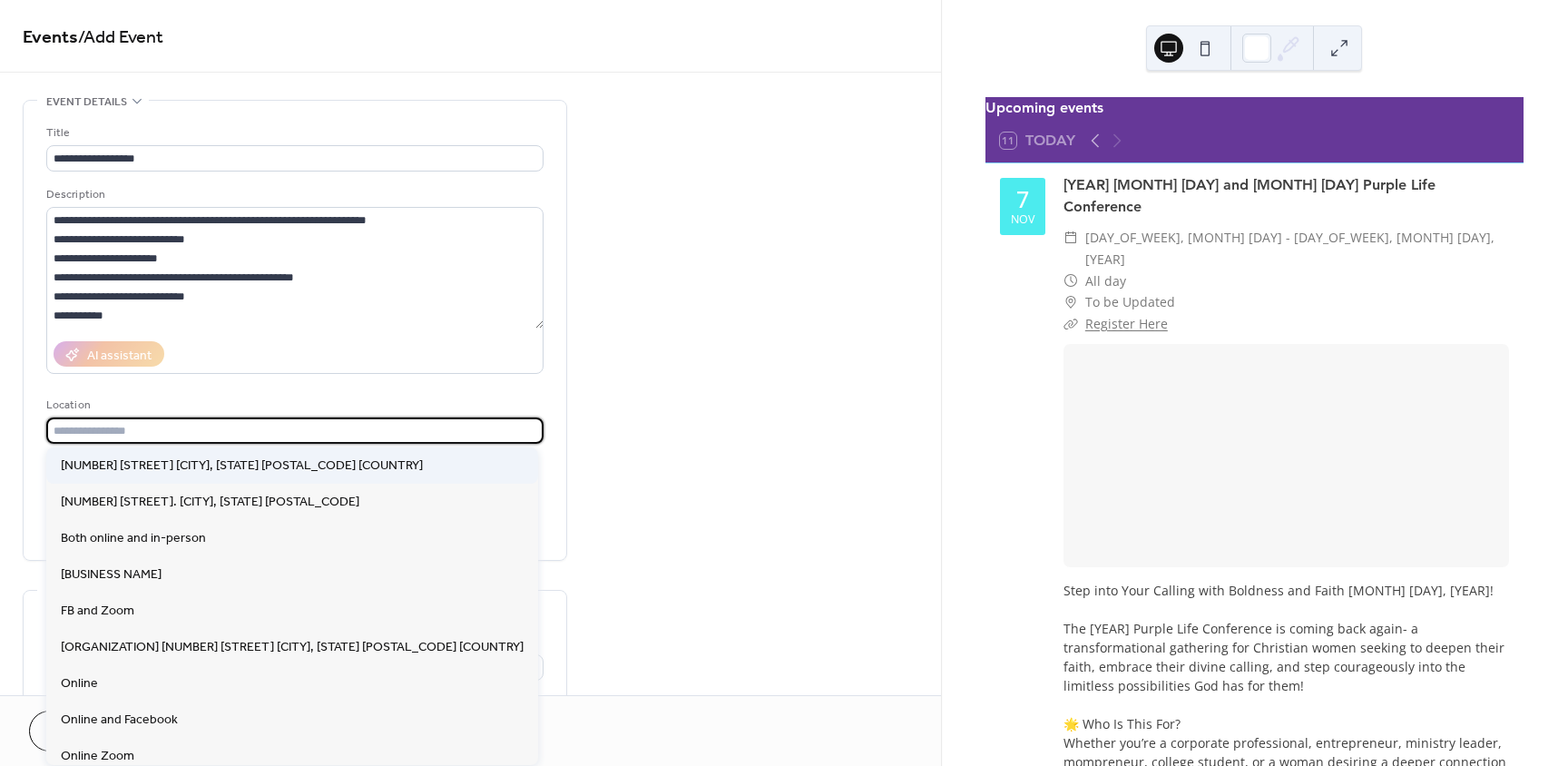 type on "**********" 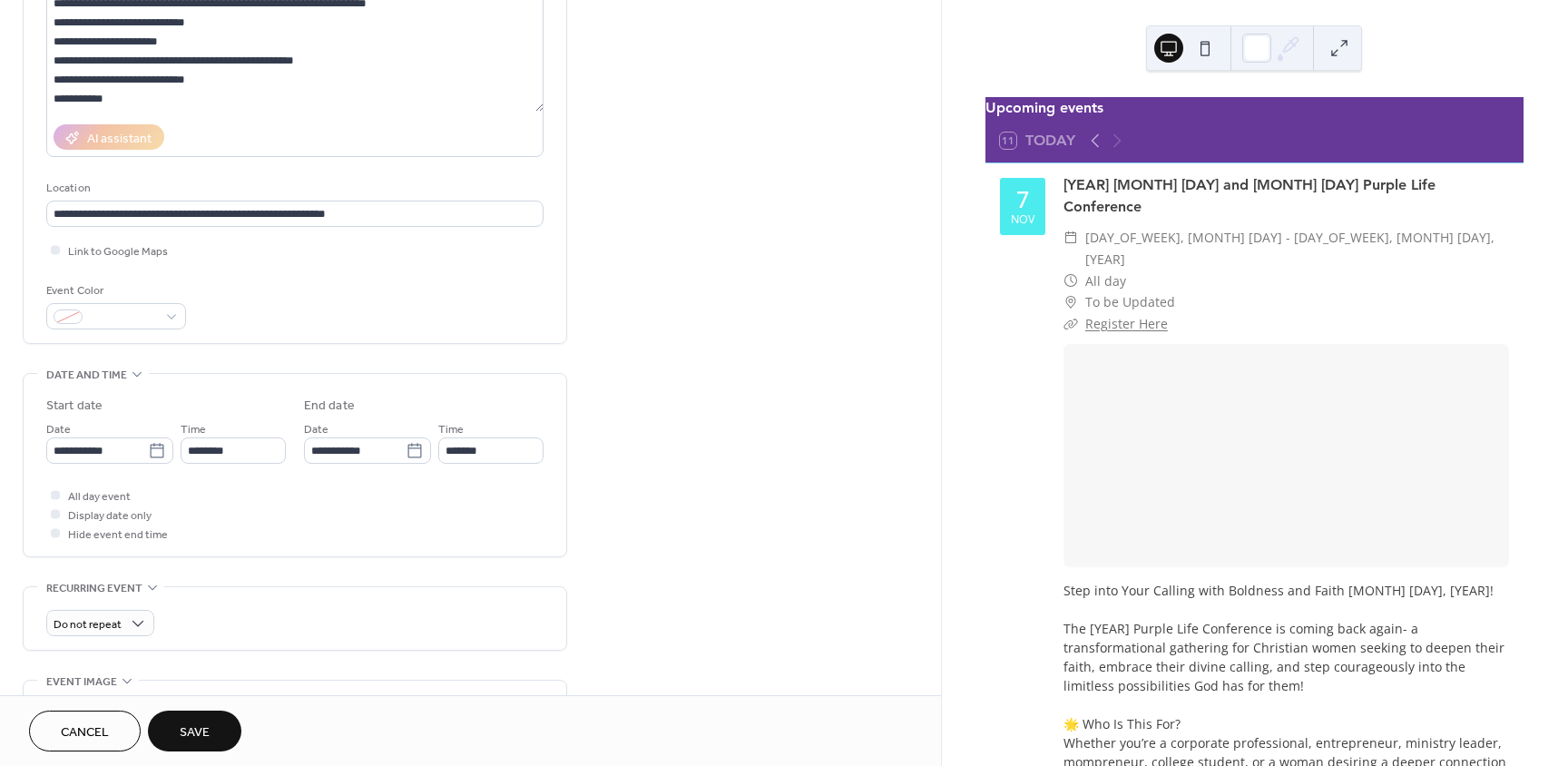 scroll, scrollTop: 272, scrollLeft: 0, axis: vertical 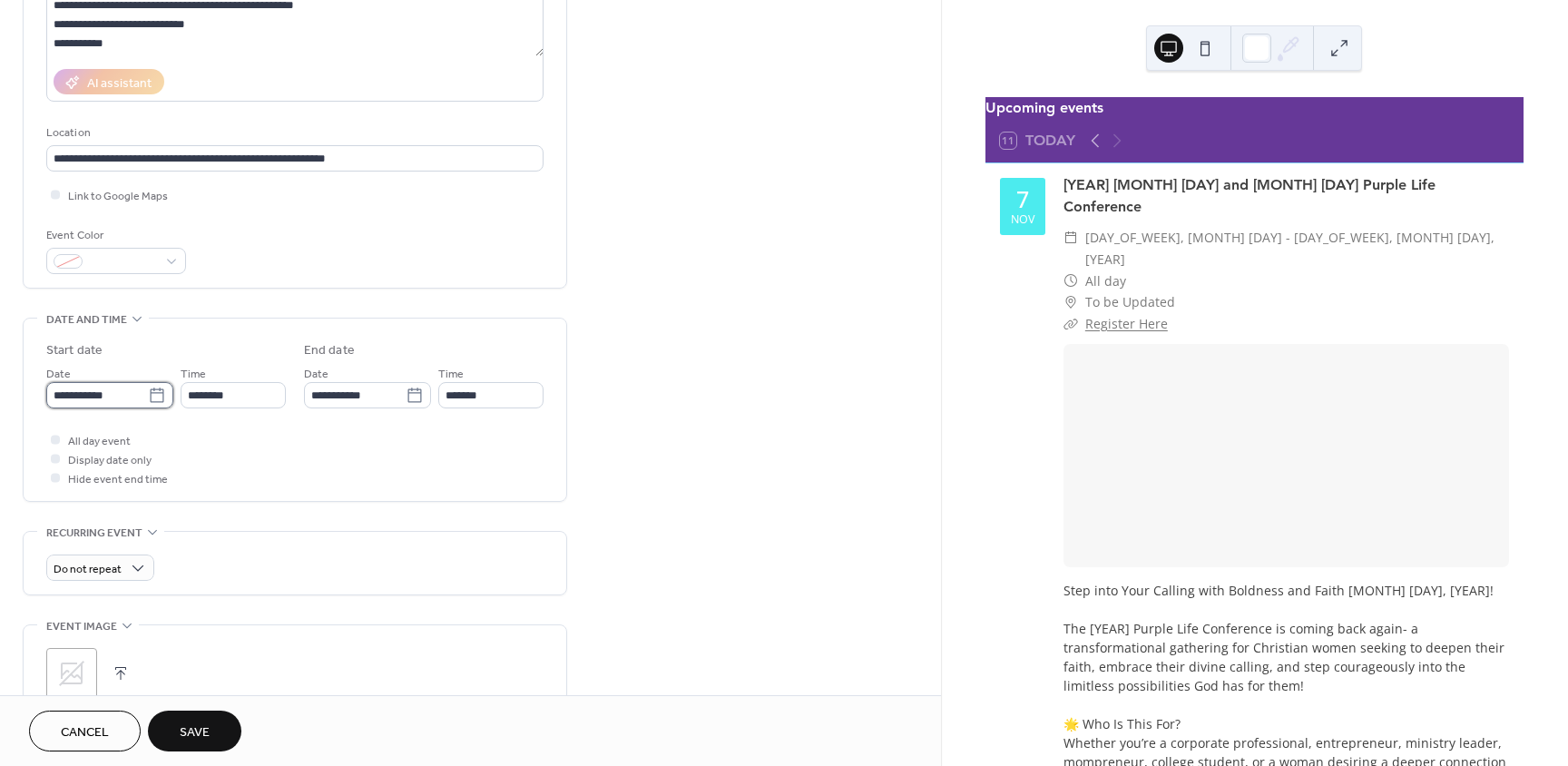 click on "**********" at bounding box center [97, 395] 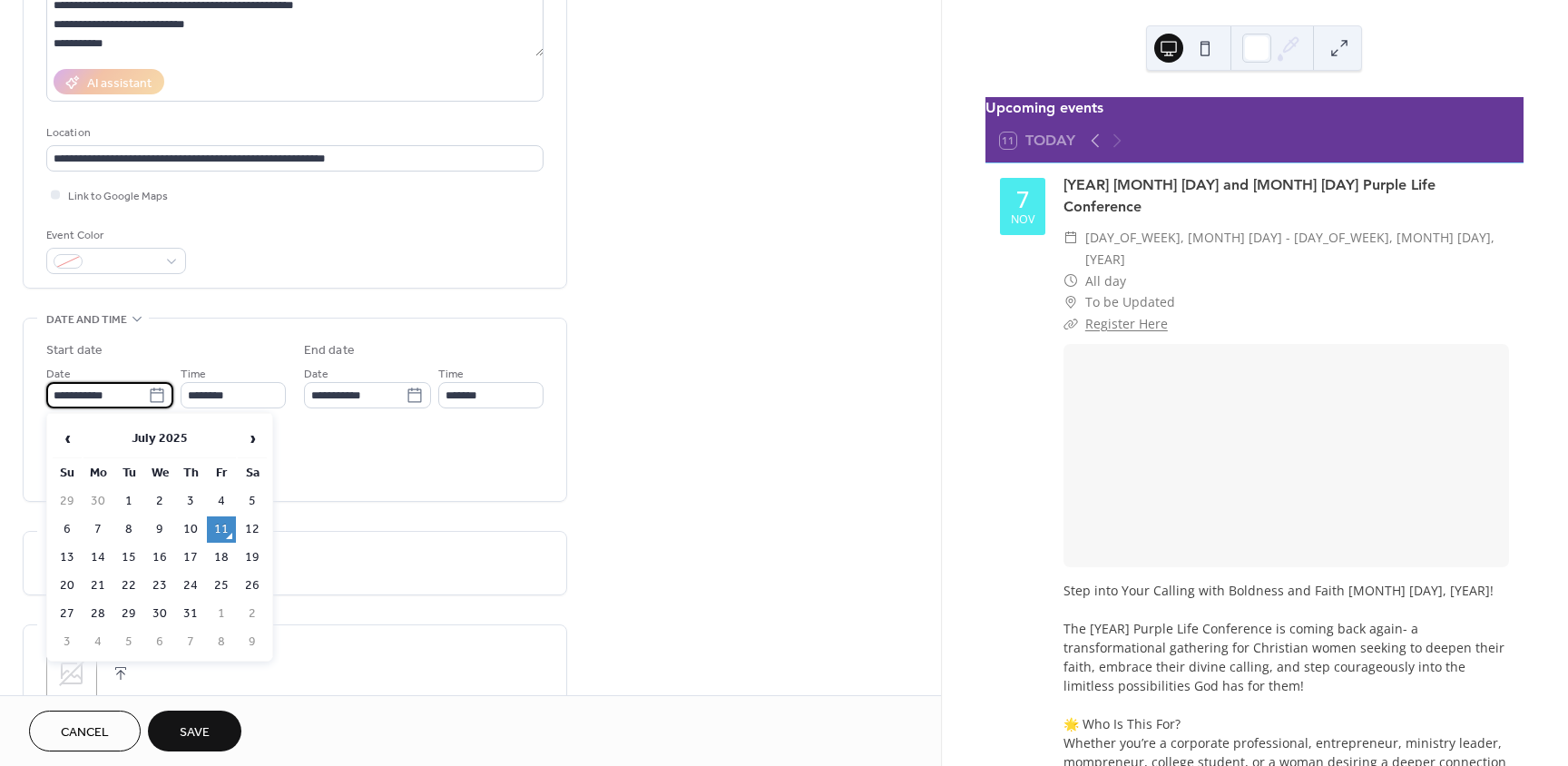click 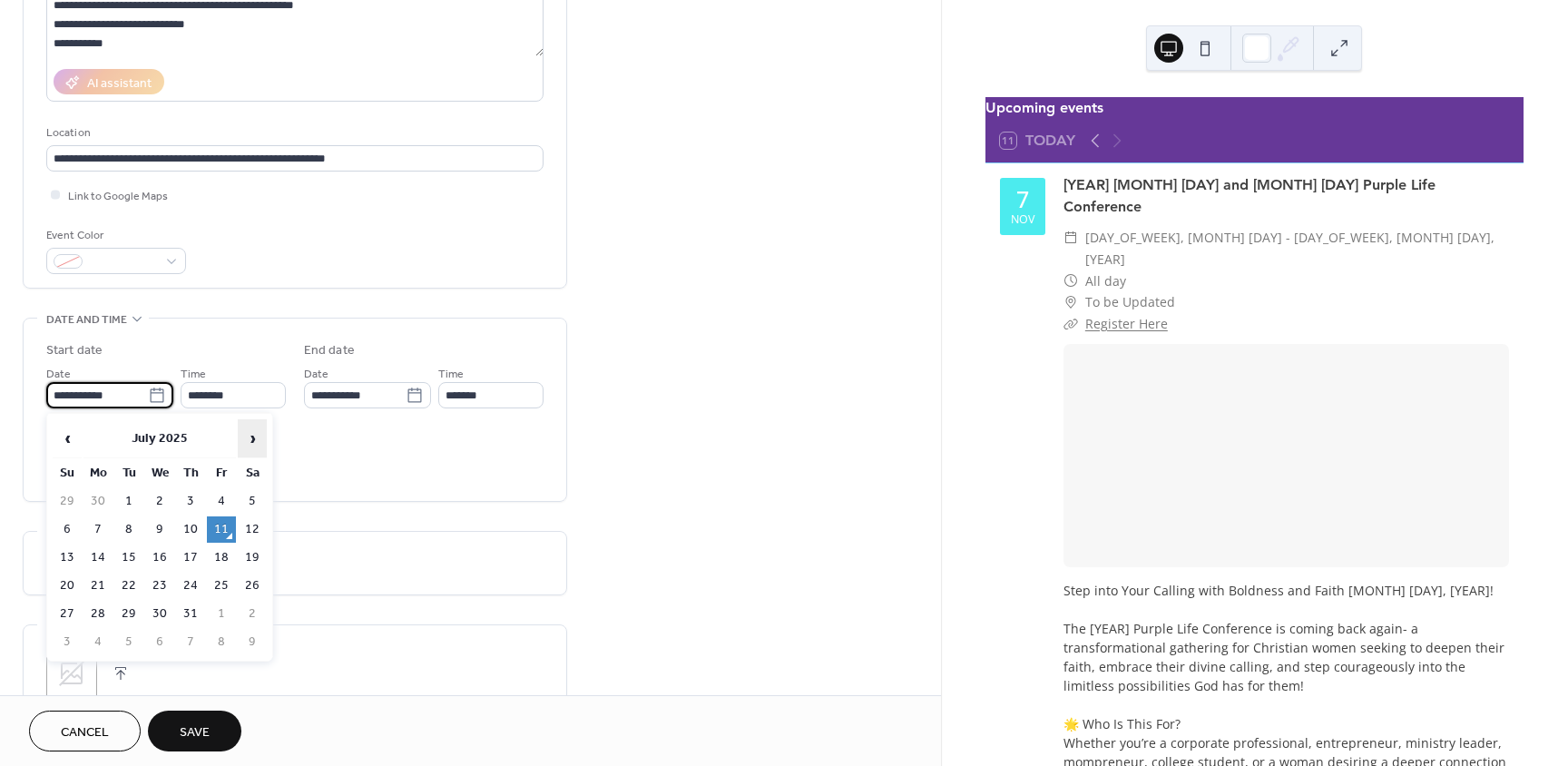 click on "›" at bounding box center [252, 438] 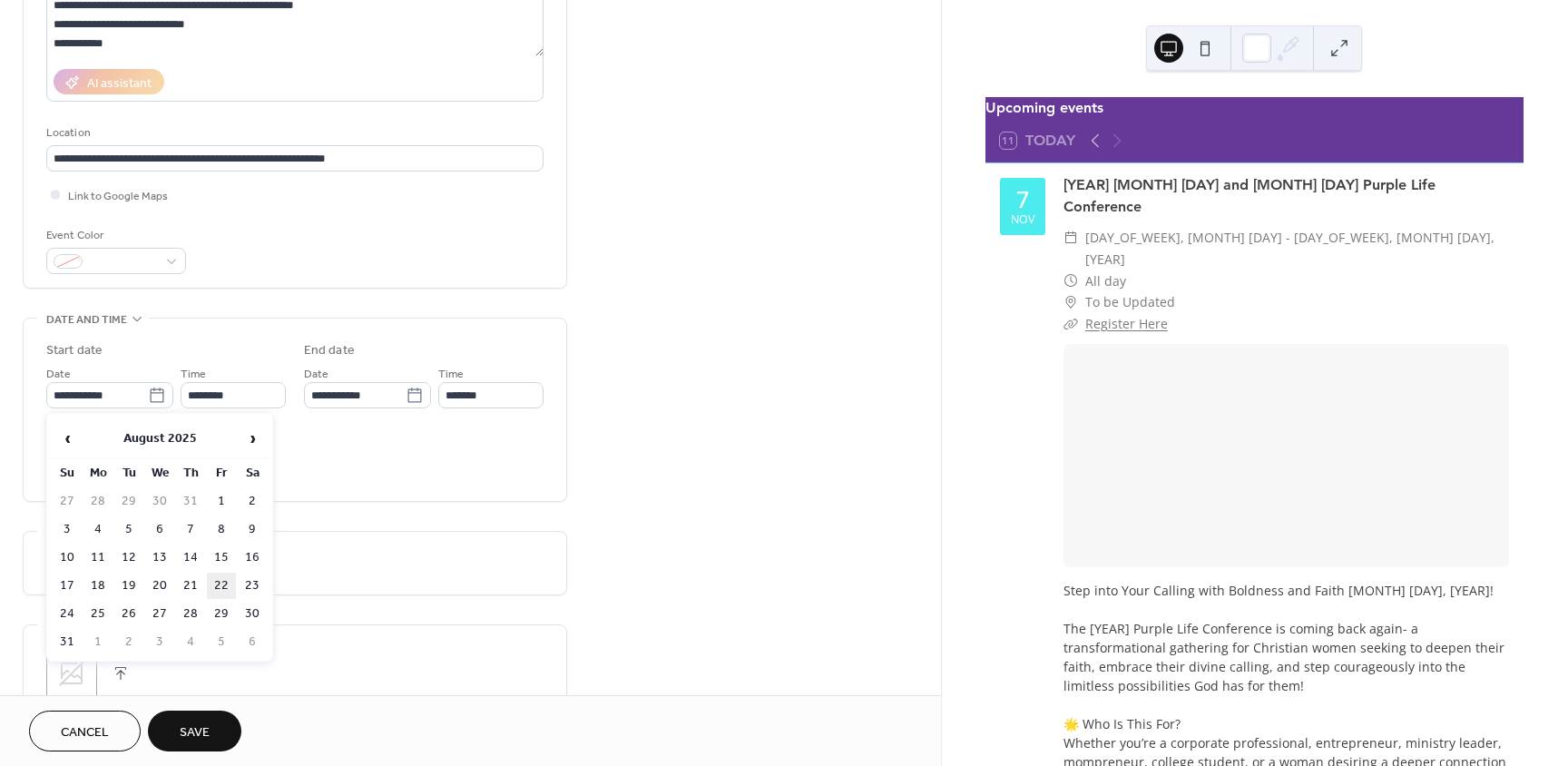 click on "22" at bounding box center [221, 585] 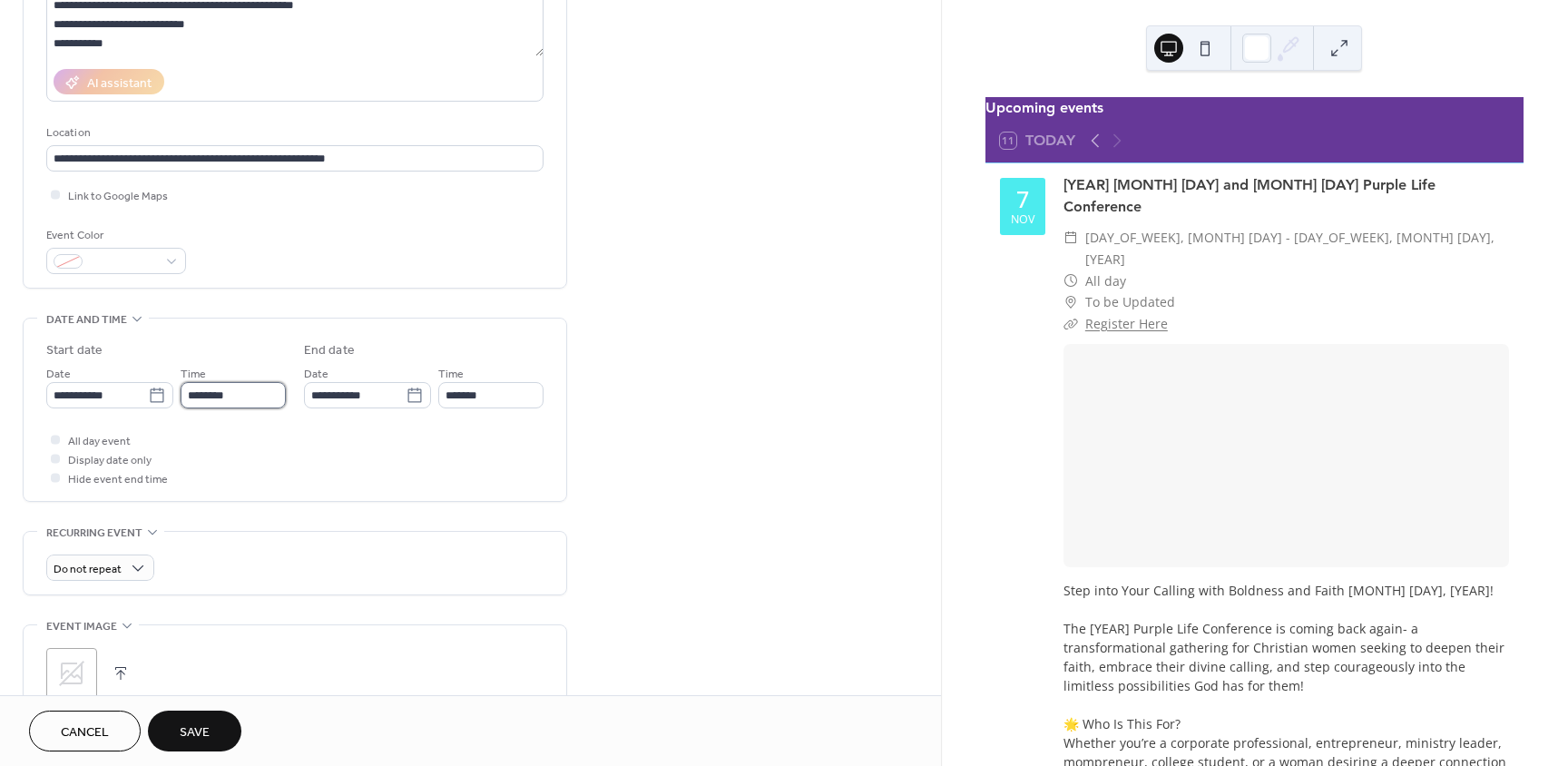 click on "********" at bounding box center (233, 395) 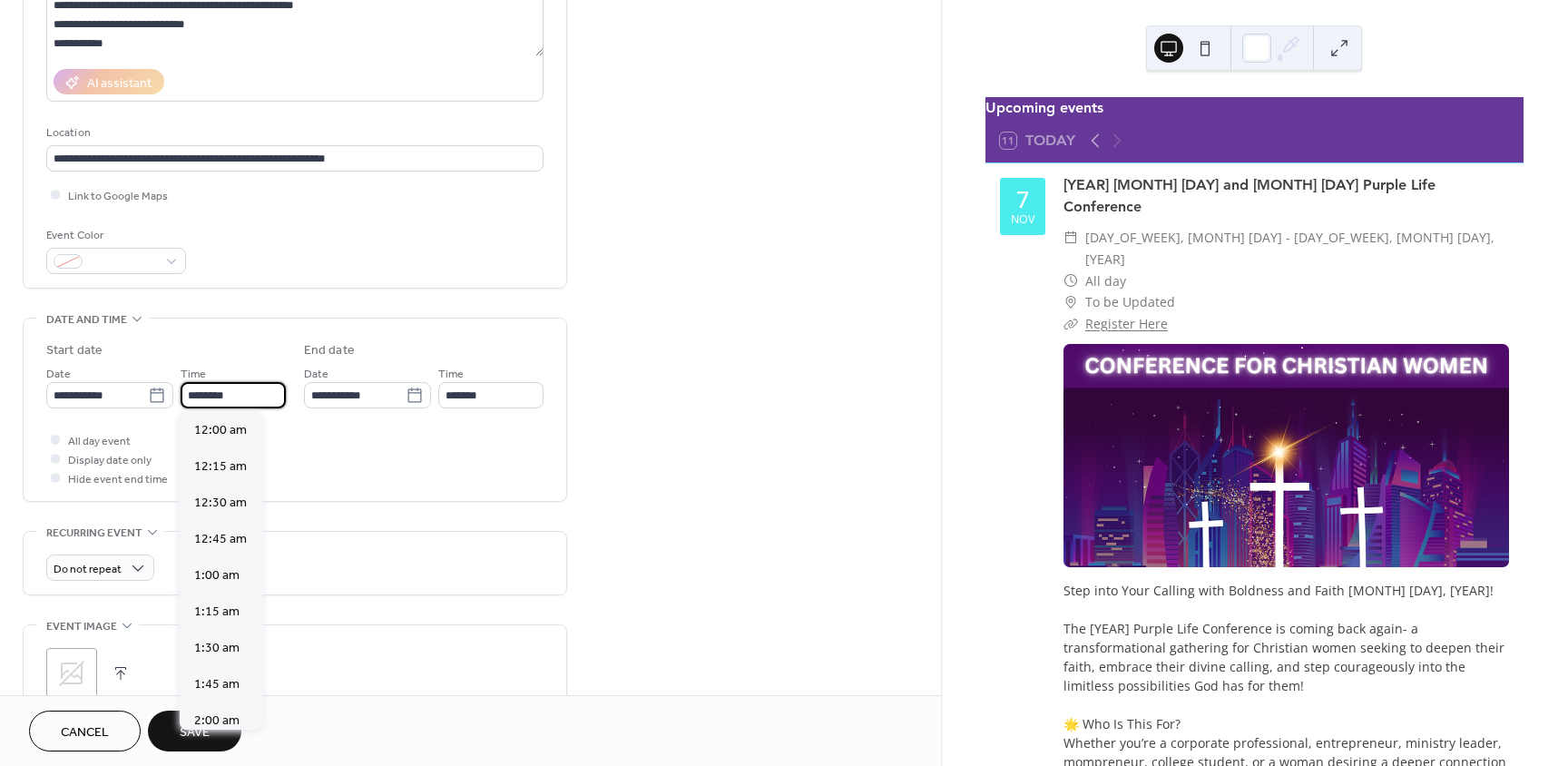 scroll, scrollTop: 1151, scrollLeft: 0, axis: vertical 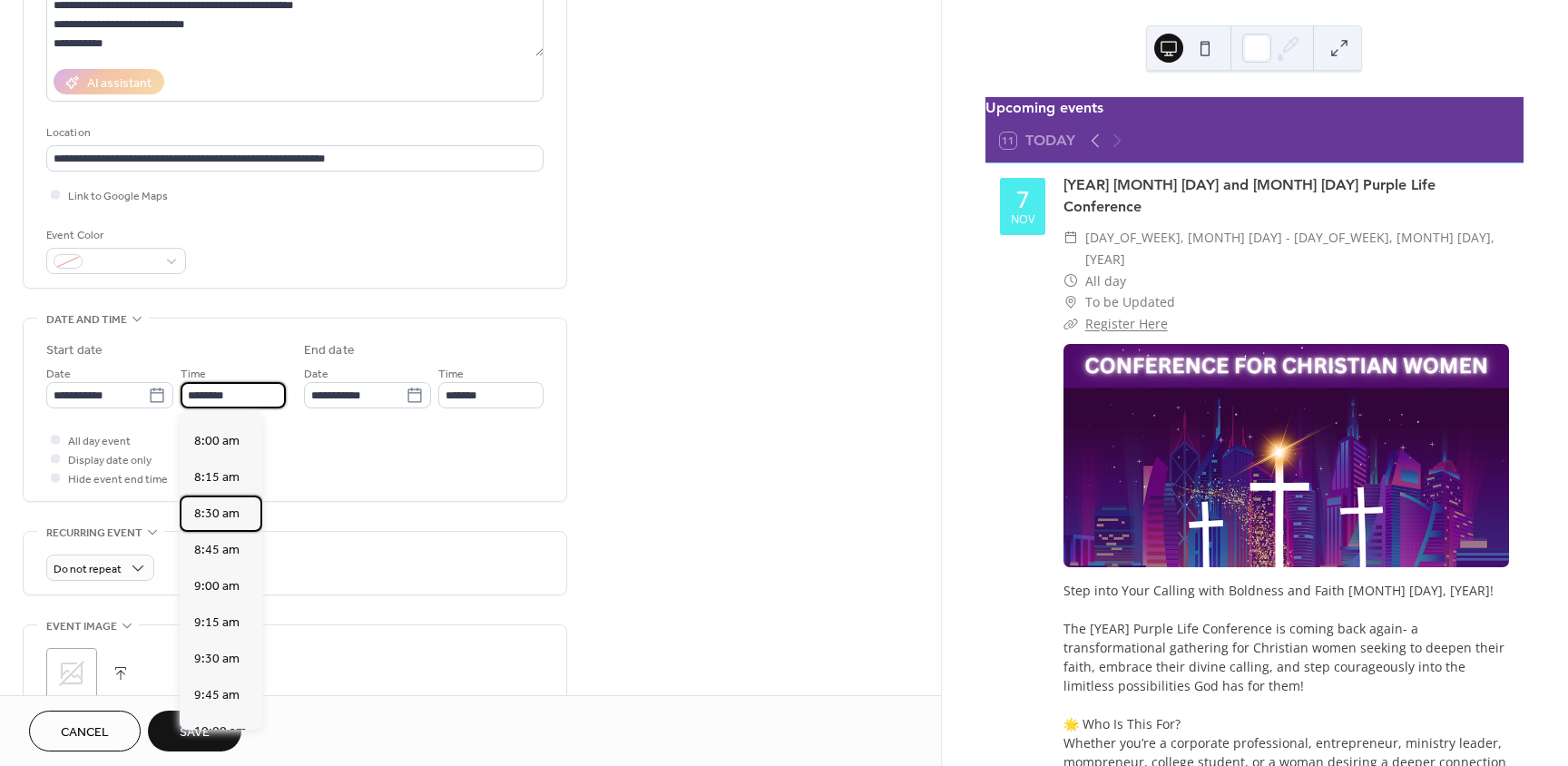 drag, startPoint x: 217, startPoint y: 541, endPoint x: 336, endPoint y: 470, distance: 138.5713 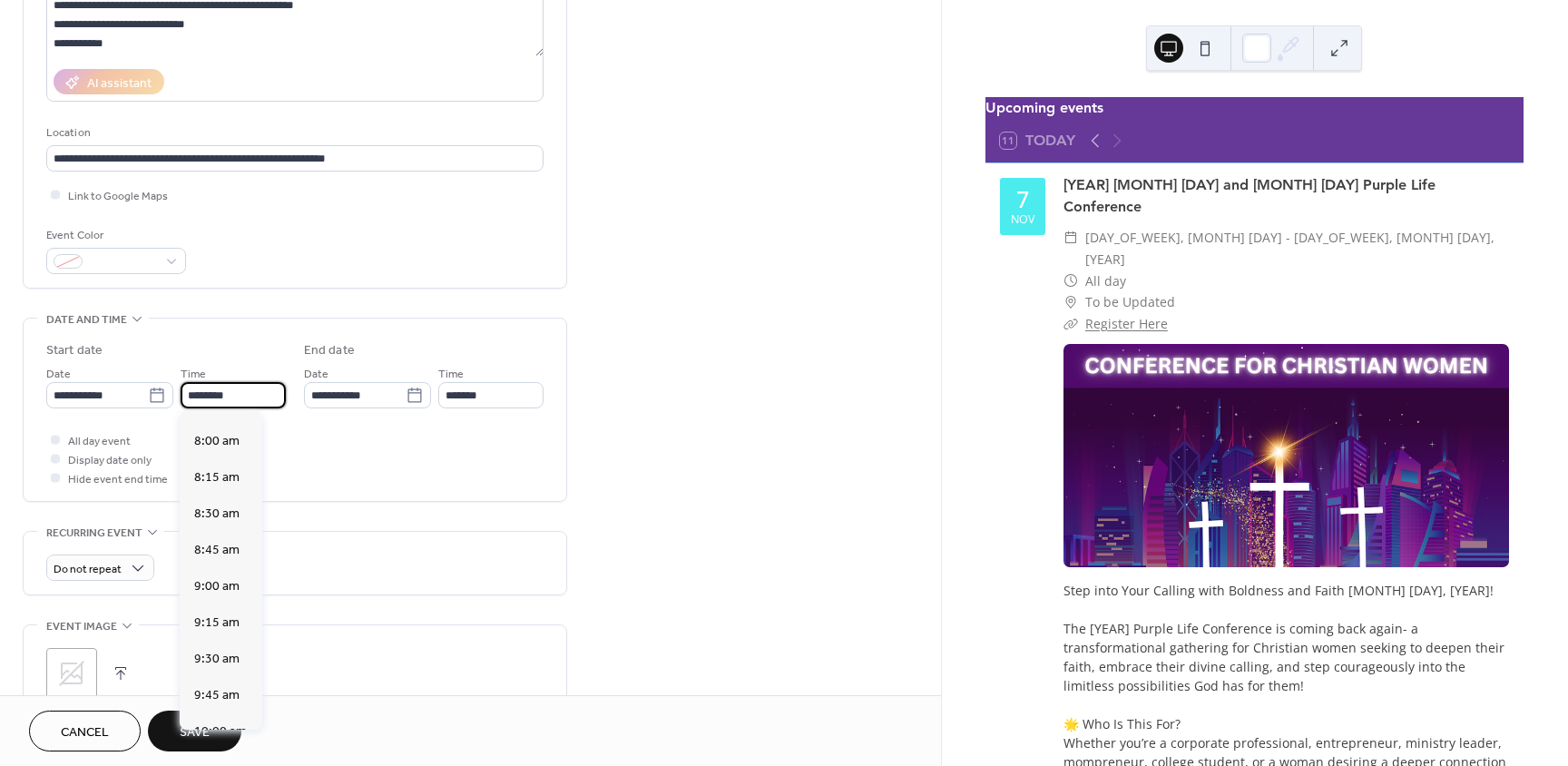 type on "*******" 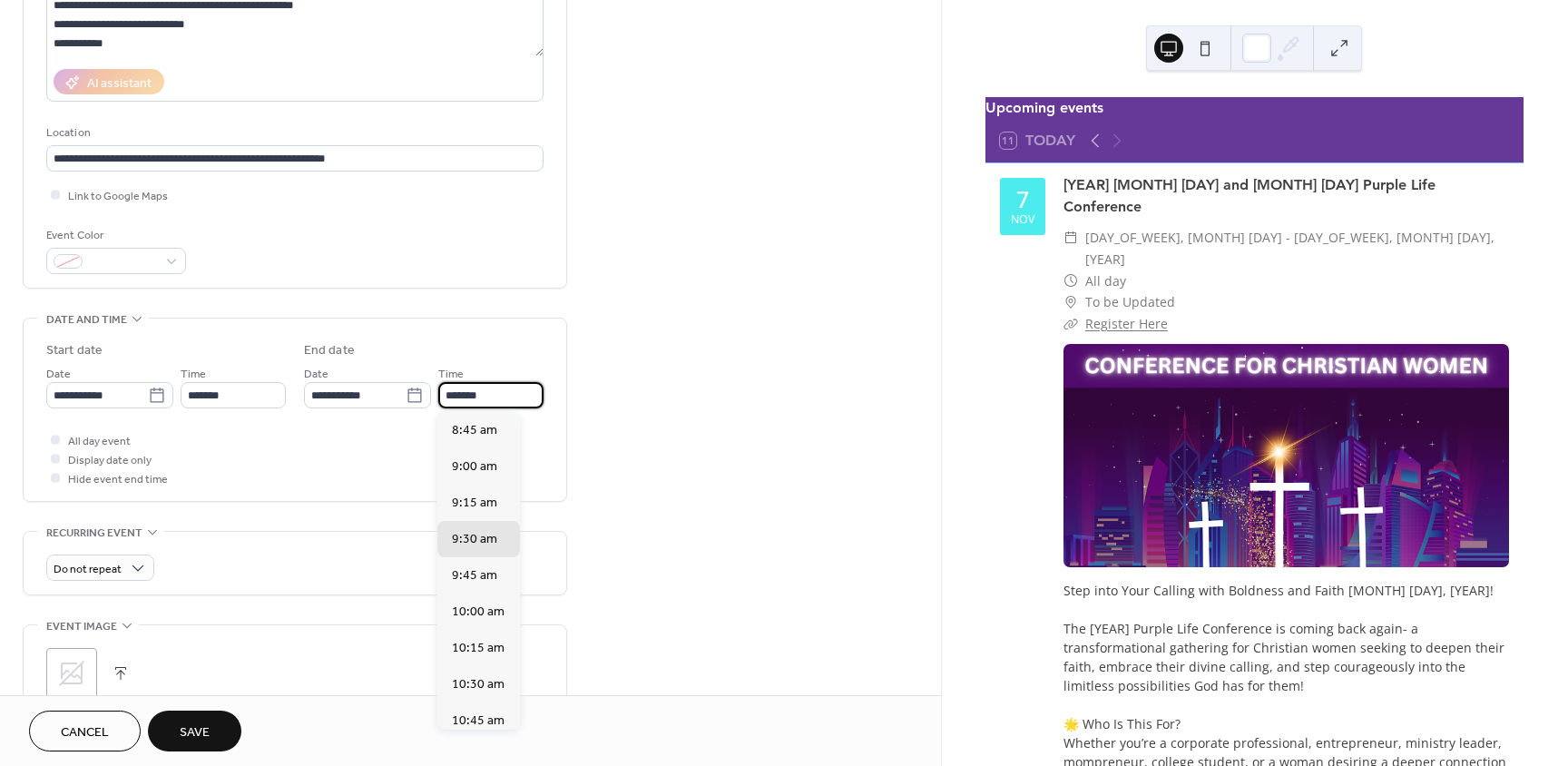 click on "*******" at bounding box center (491, 395) 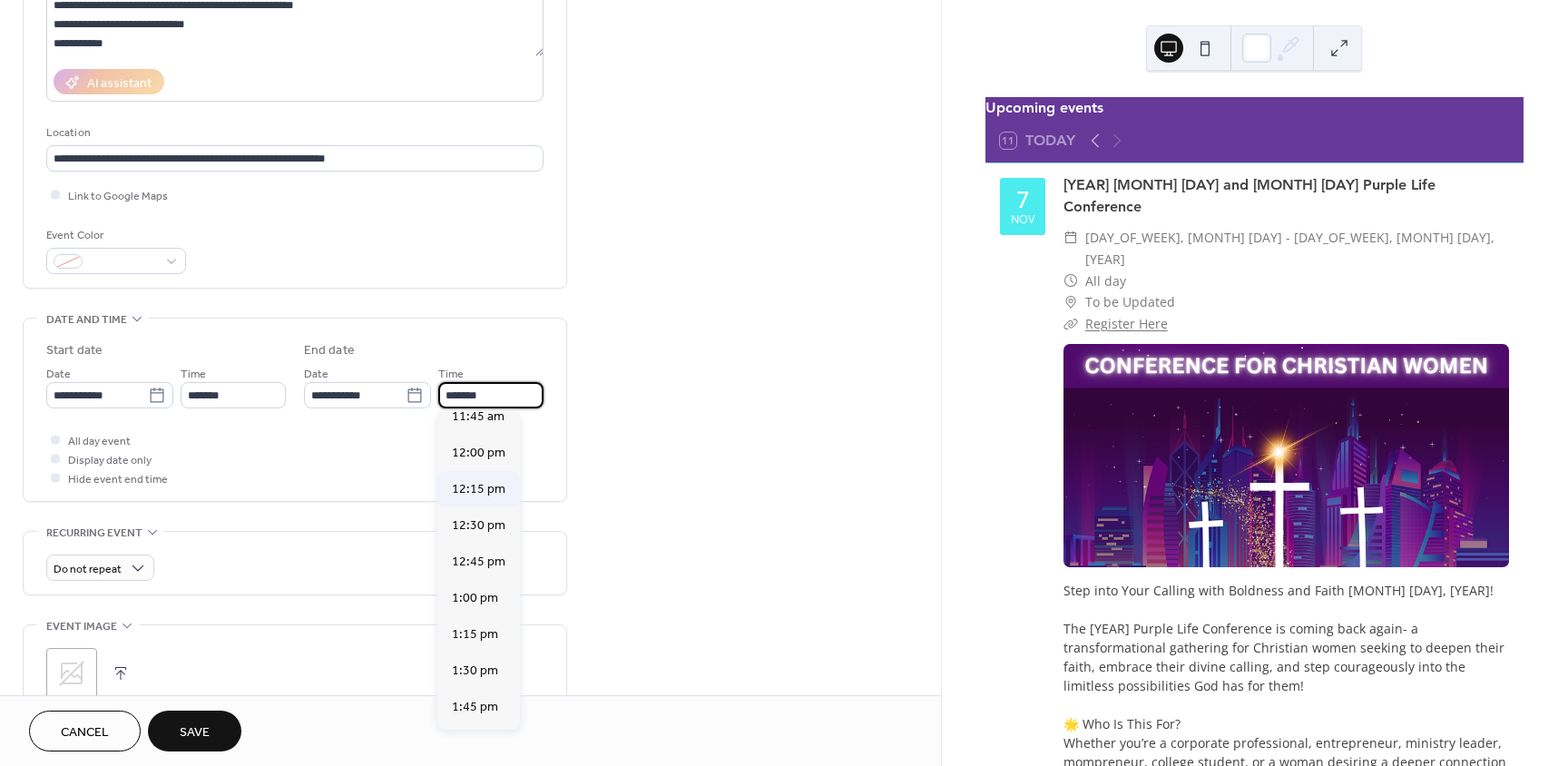 scroll, scrollTop: 454, scrollLeft: 0, axis: vertical 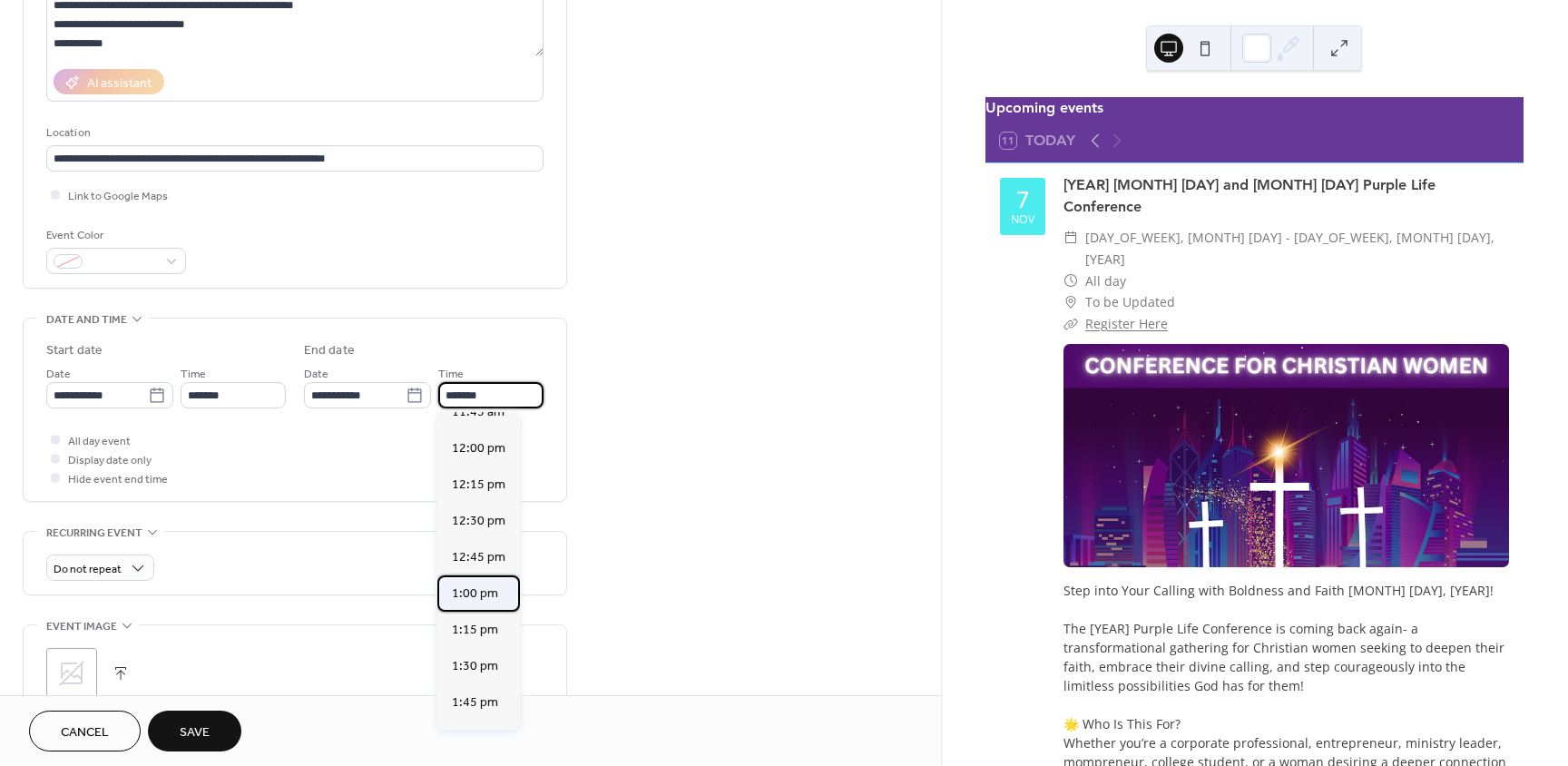click on "1:00 pm" at bounding box center (475, 594) 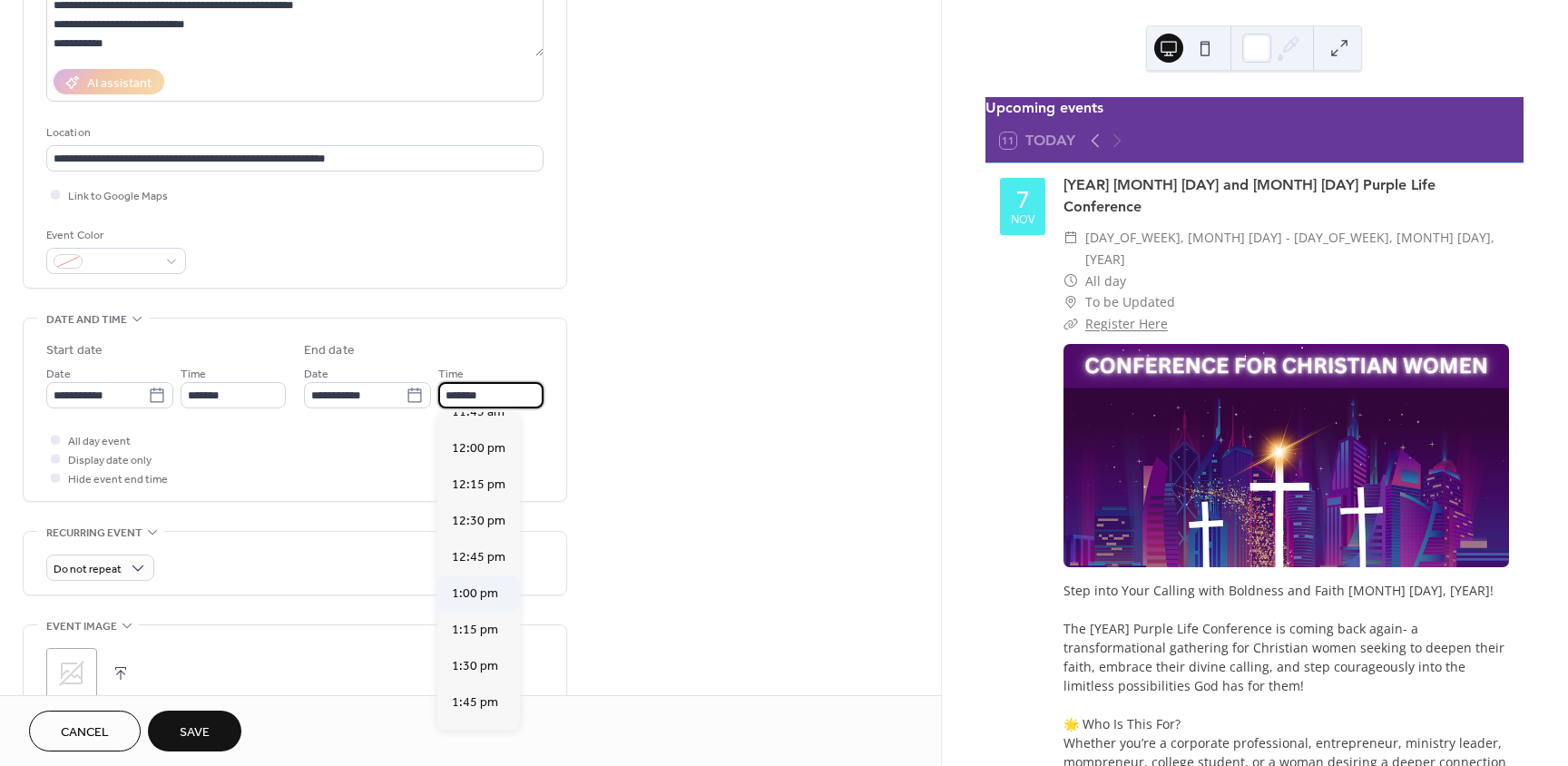 type on "*******" 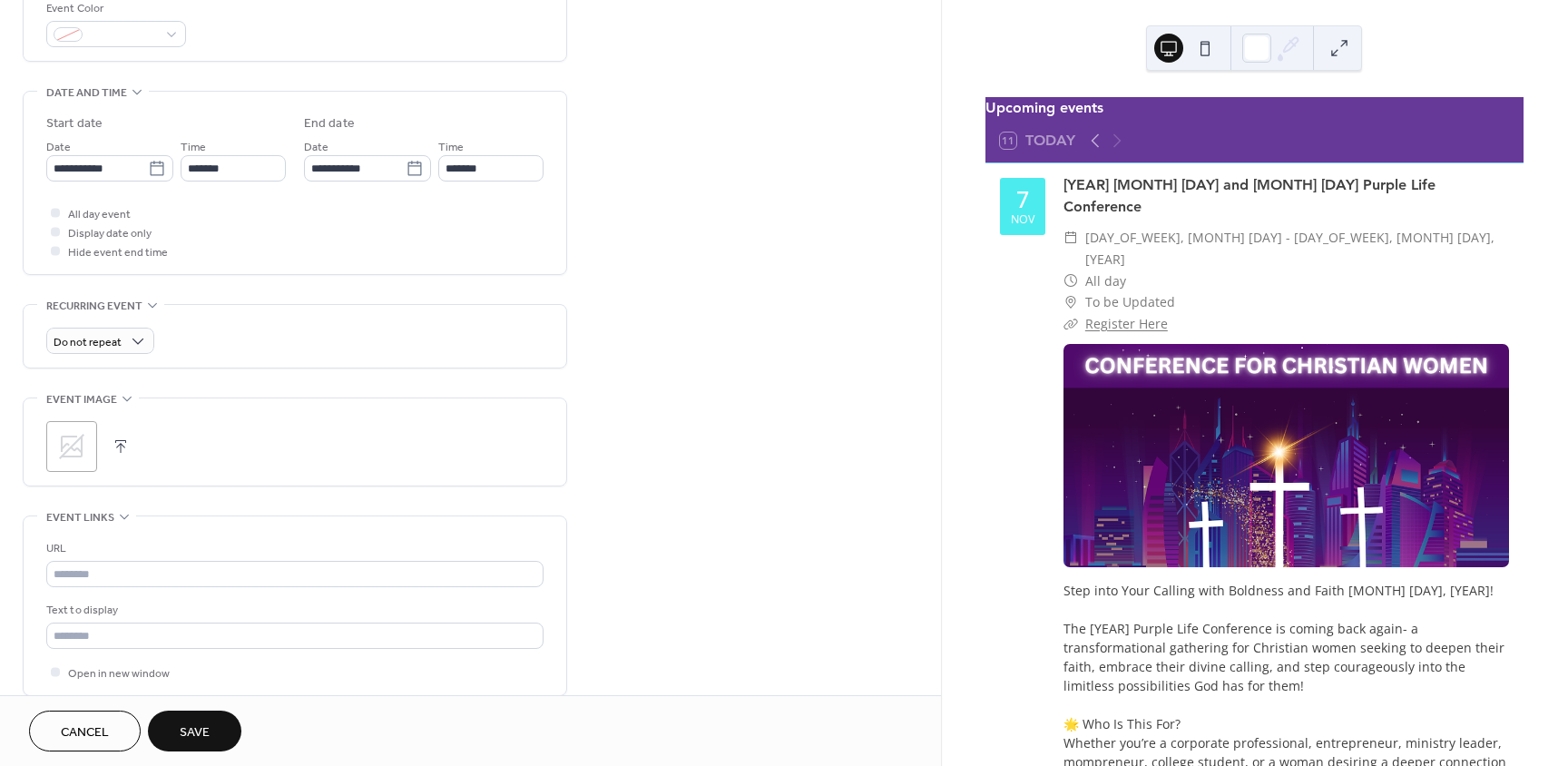 scroll, scrollTop: 545, scrollLeft: 0, axis: vertical 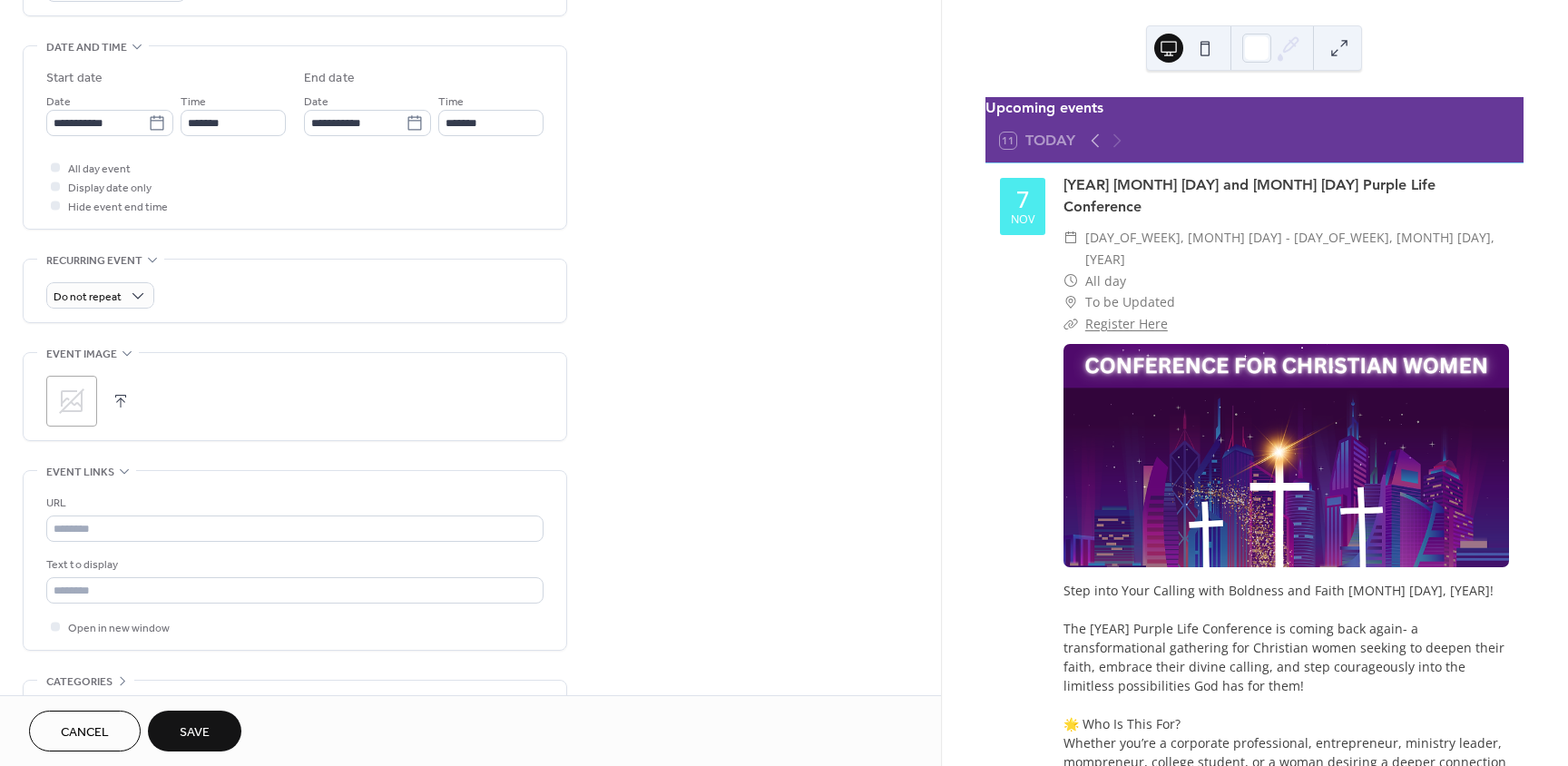 click on ";" at bounding box center (72, 401) 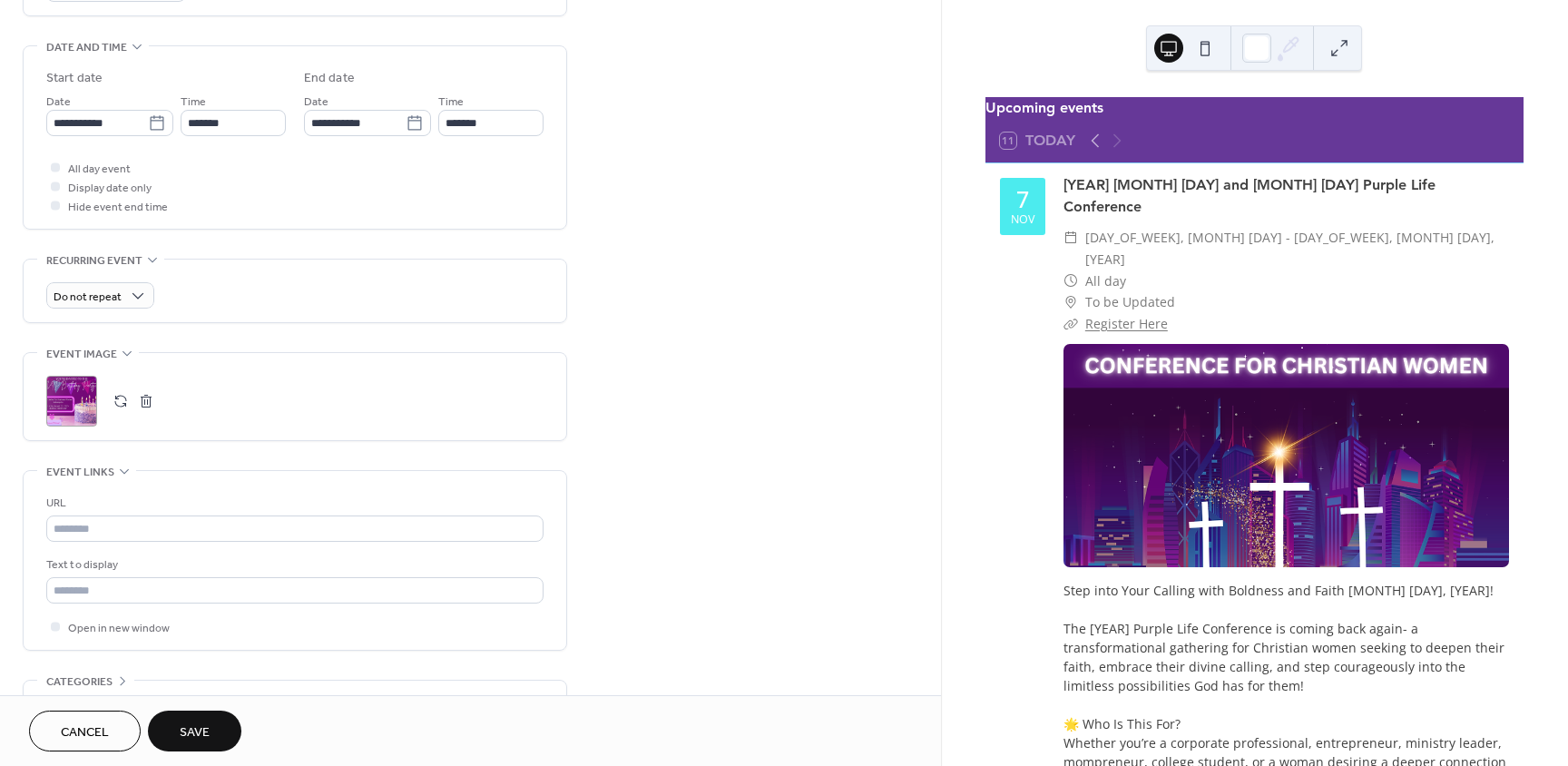 click on "URL Text to display Open in new window" at bounding box center (295, 565) 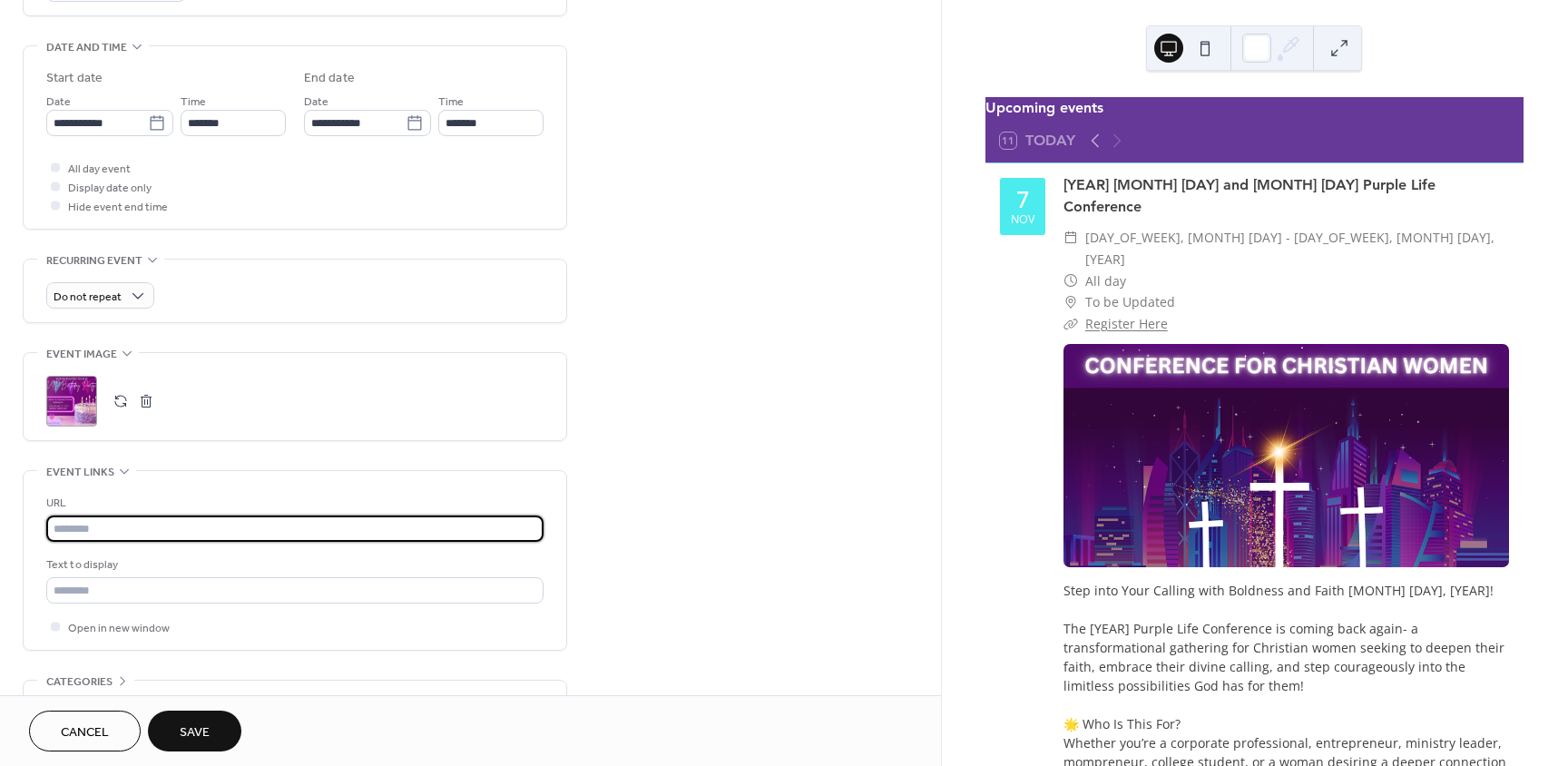 click at bounding box center [295, 528] 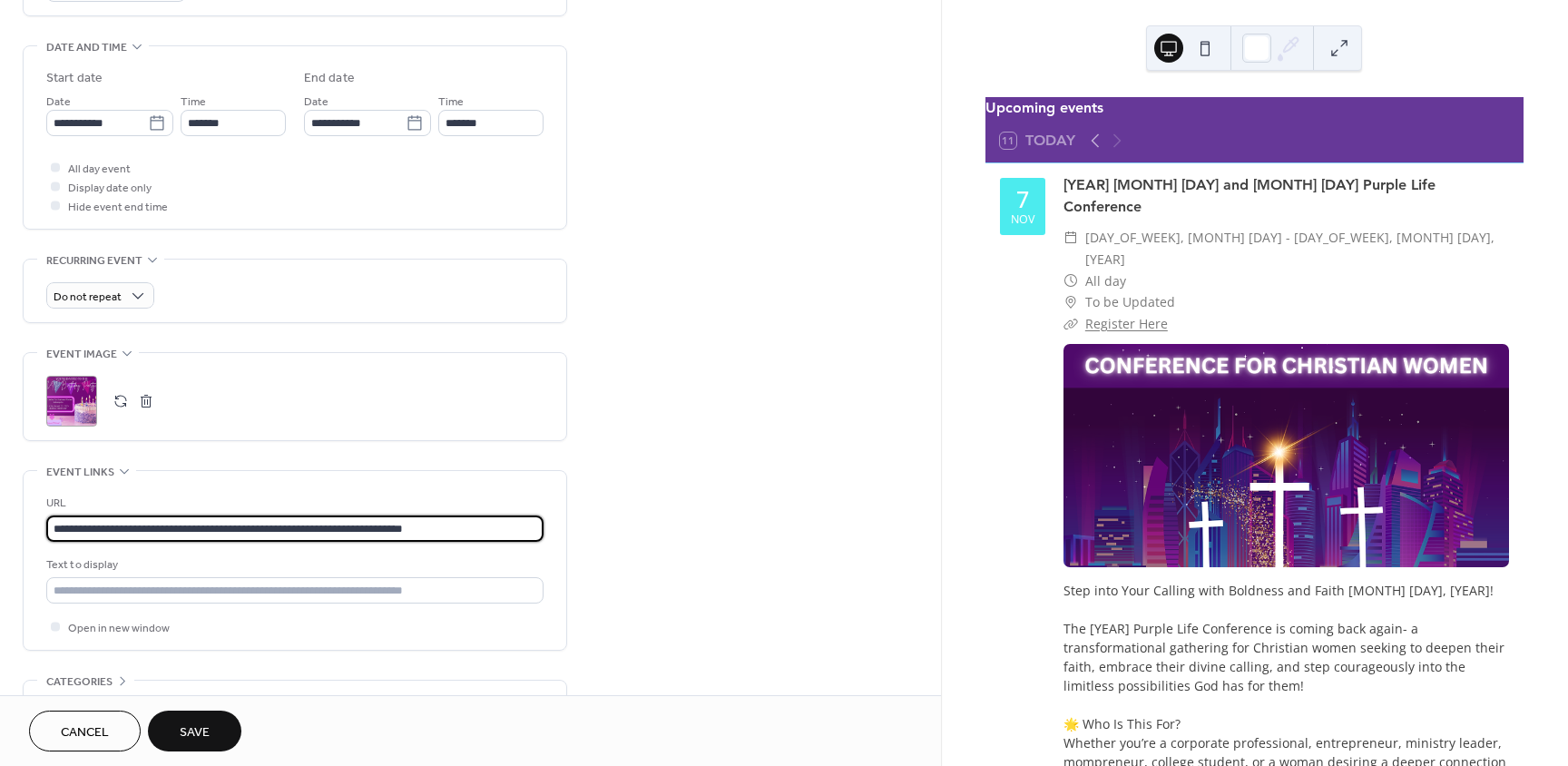 type on "**********" 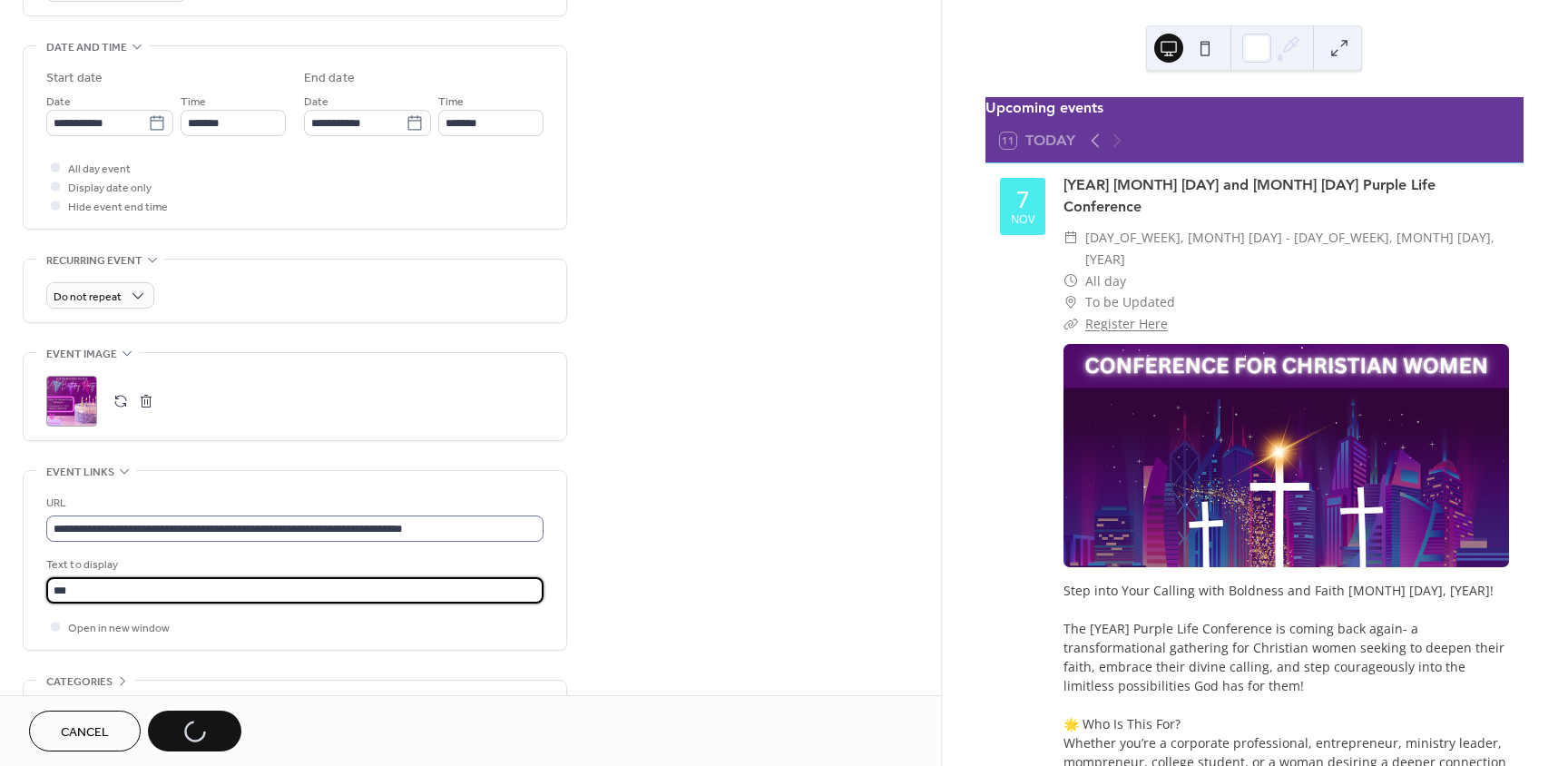 type on "****" 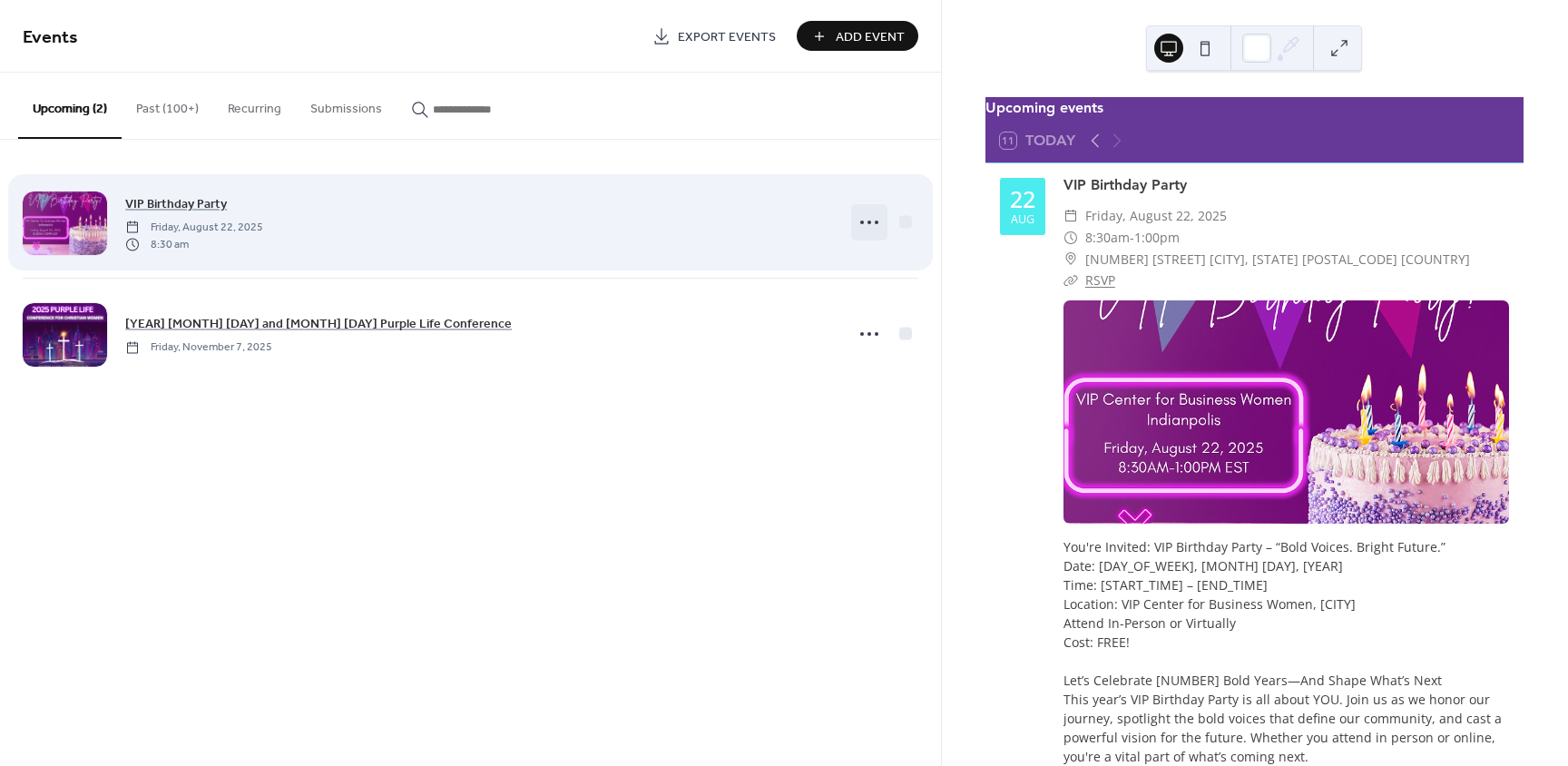 click 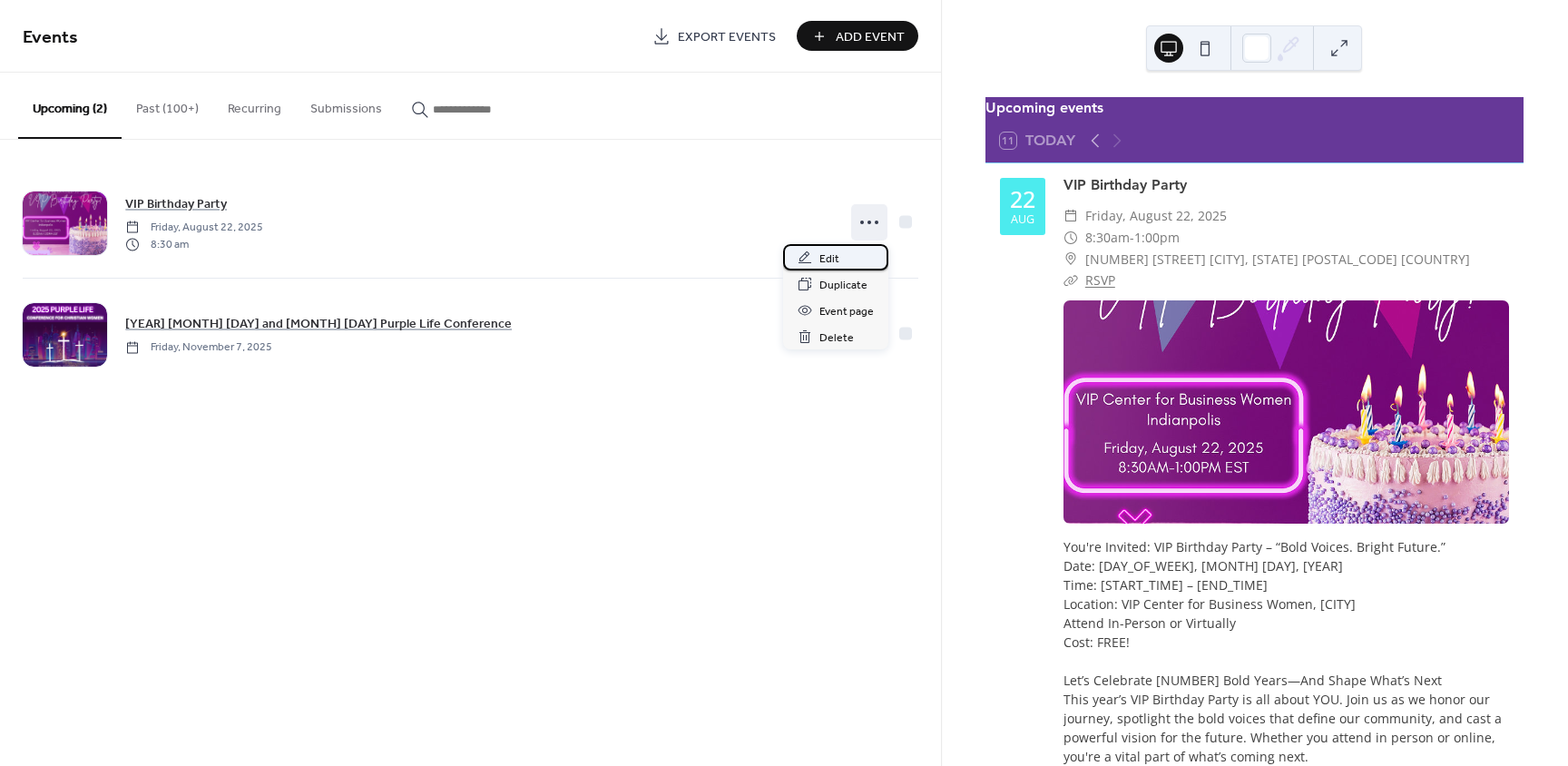 click on "Edit" at bounding box center [836, 257] 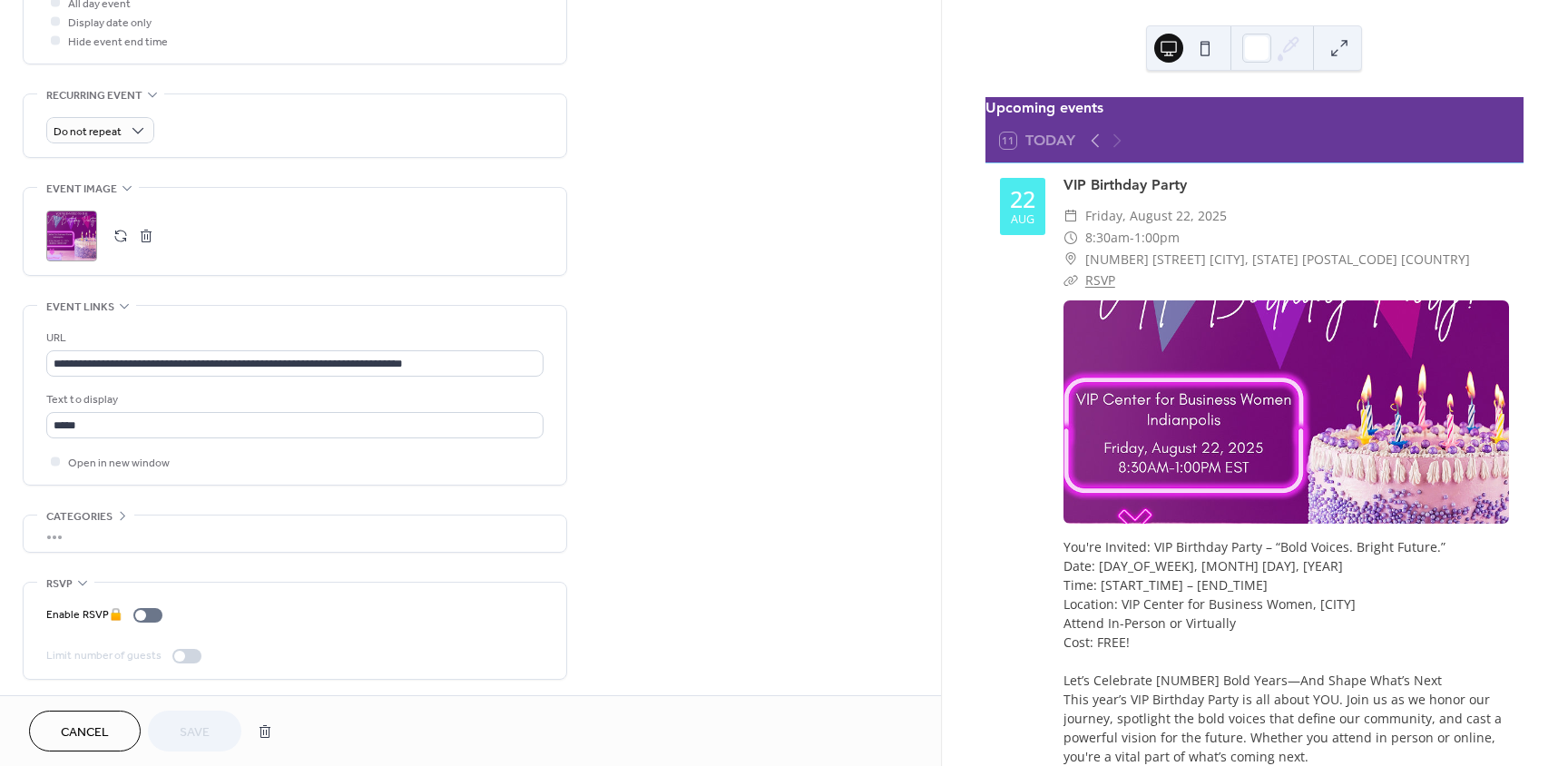 scroll, scrollTop: 712, scrollLeft: 0, axis: vertical 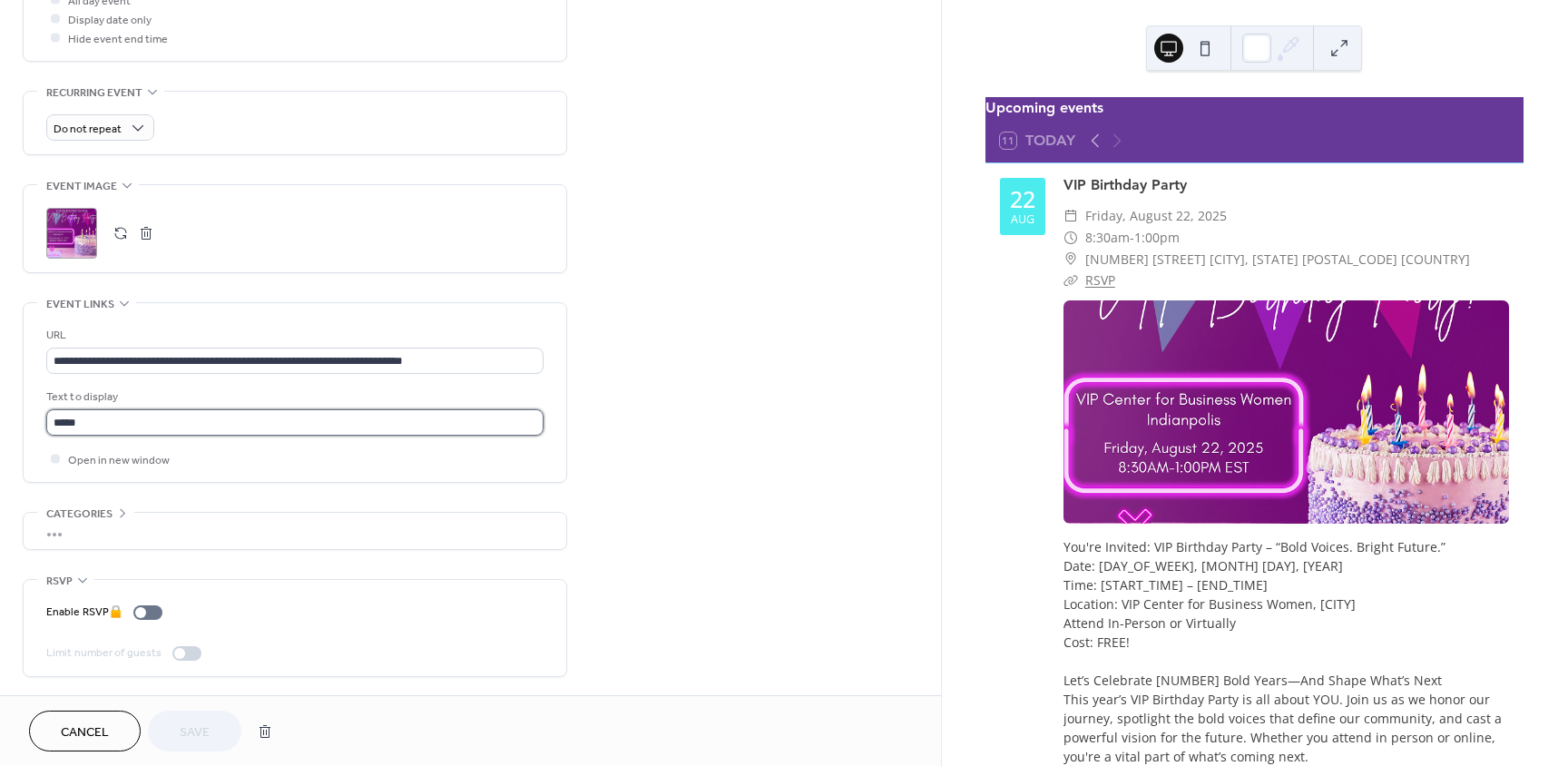 click on "****" at bounding box center [295, 422] 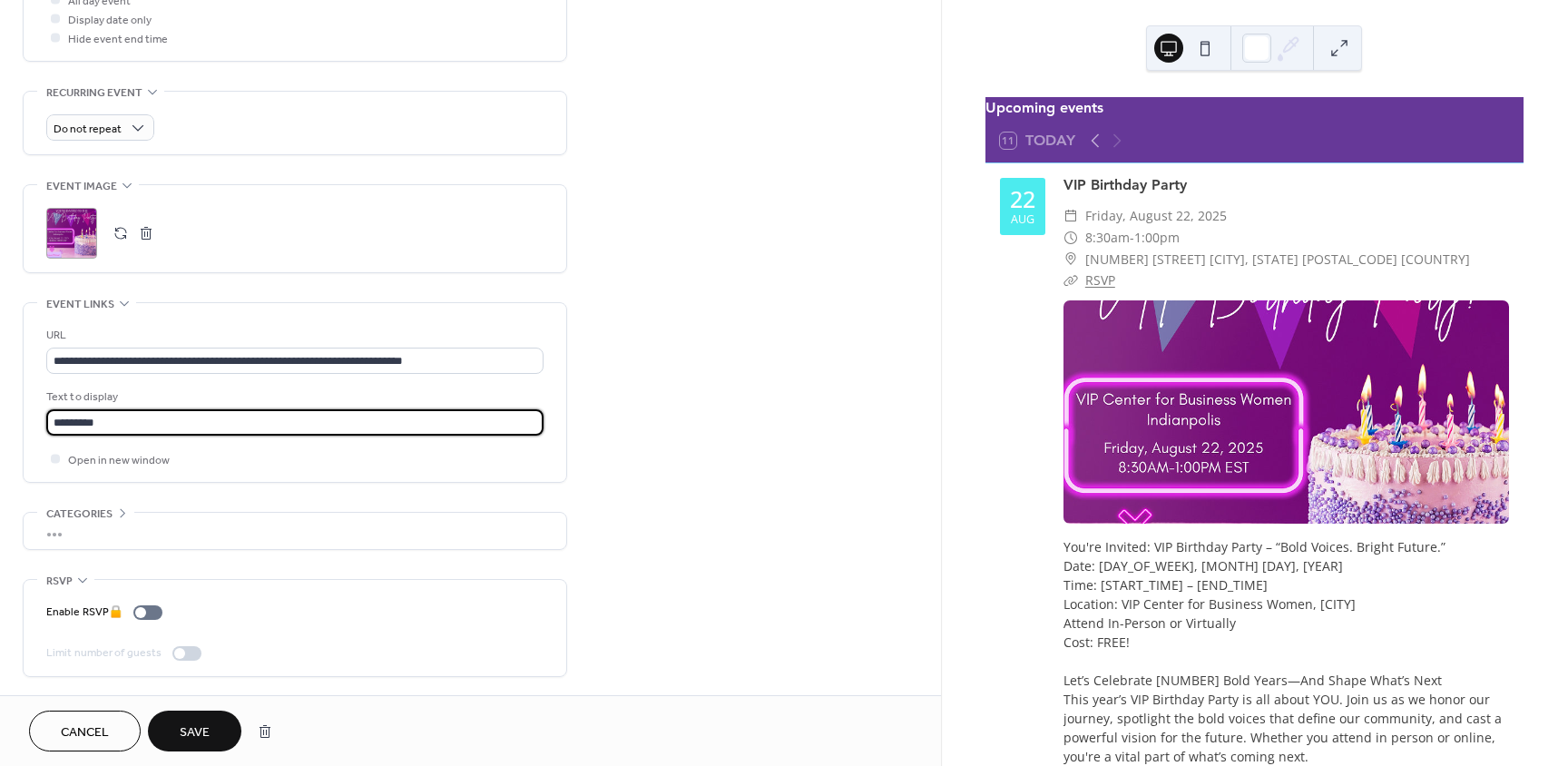 type on "*********" 